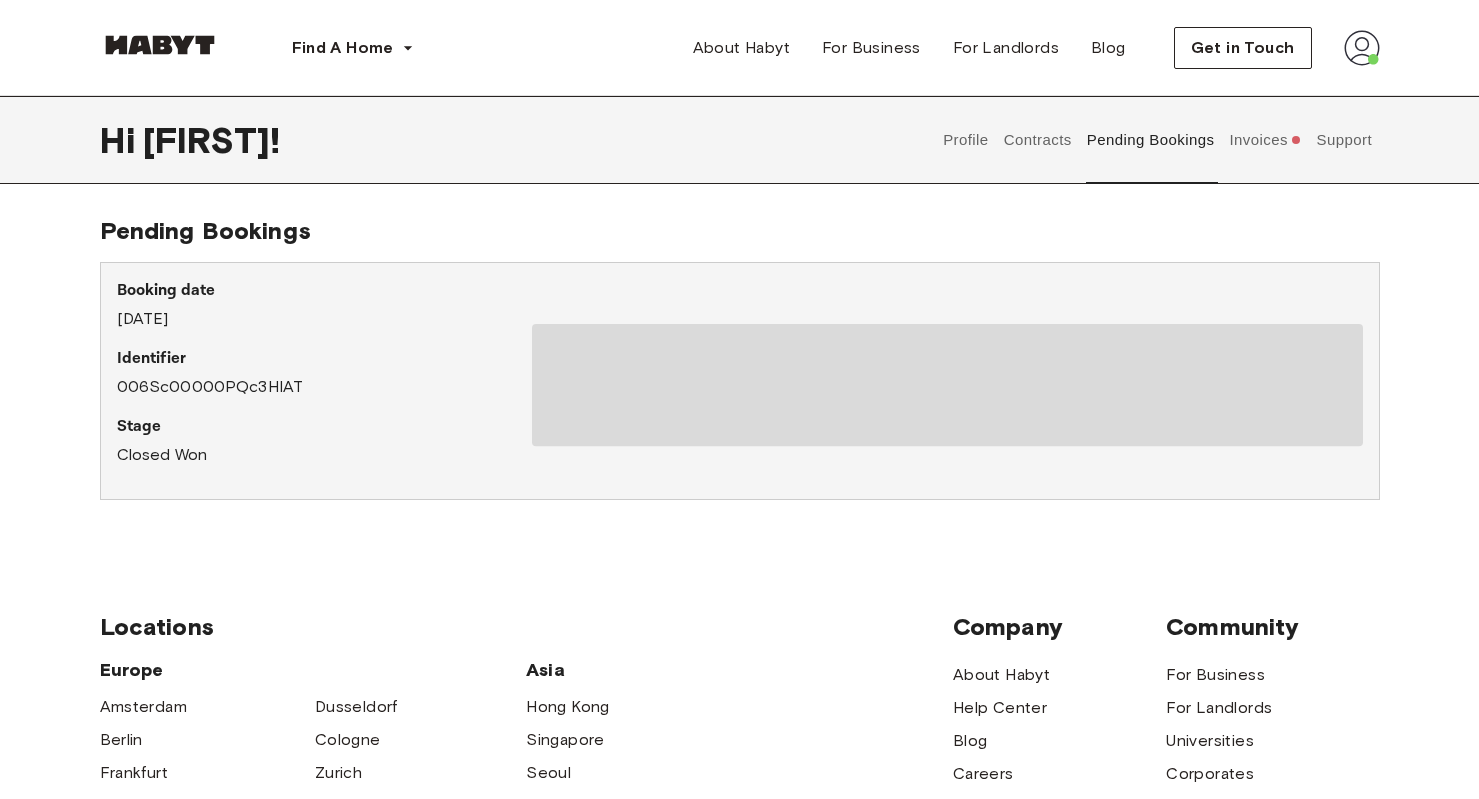 scroll, scrollTop: 0, scrollLeft: 0, axis: both 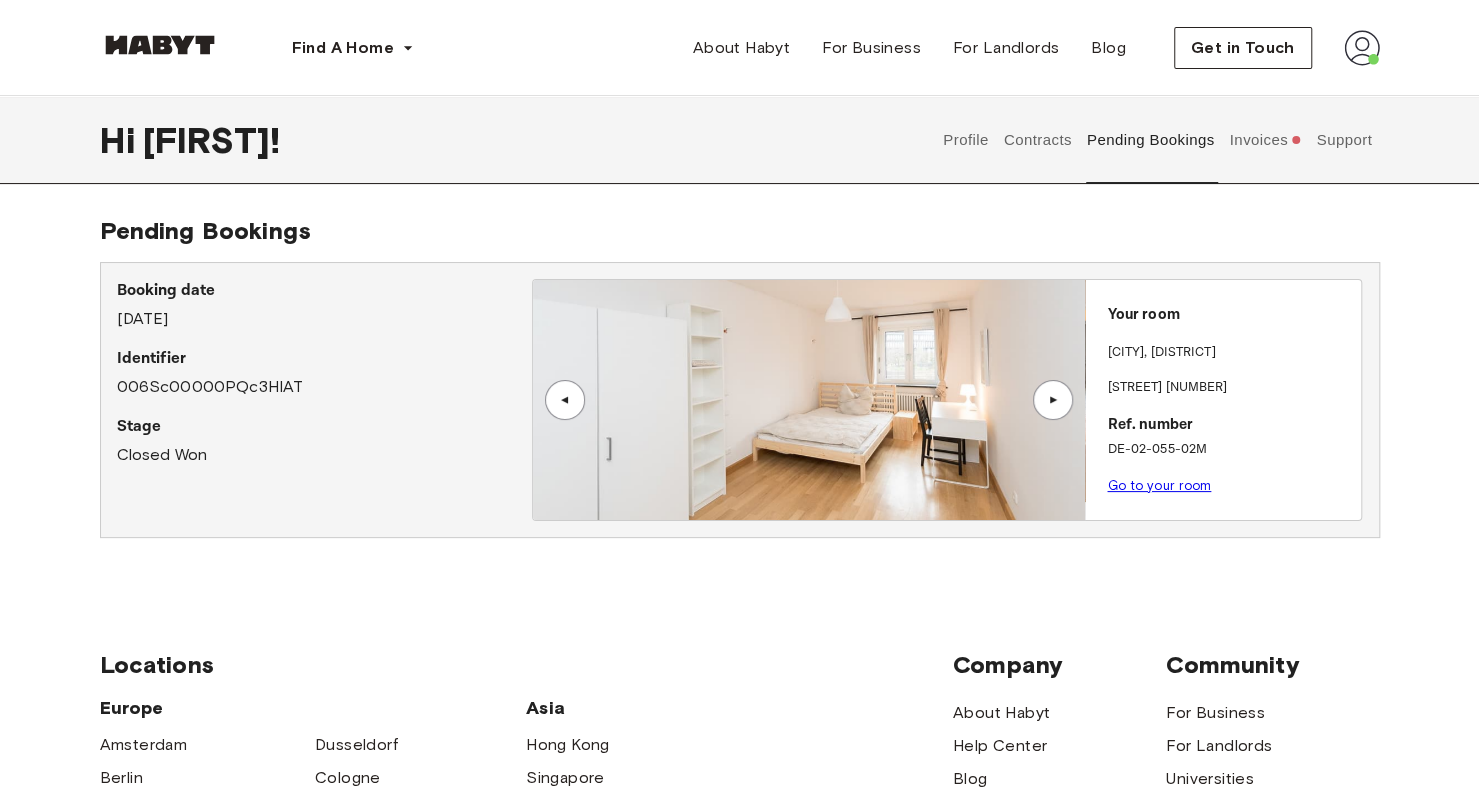 click on "Invoices" at bounding box center [1265, 140] 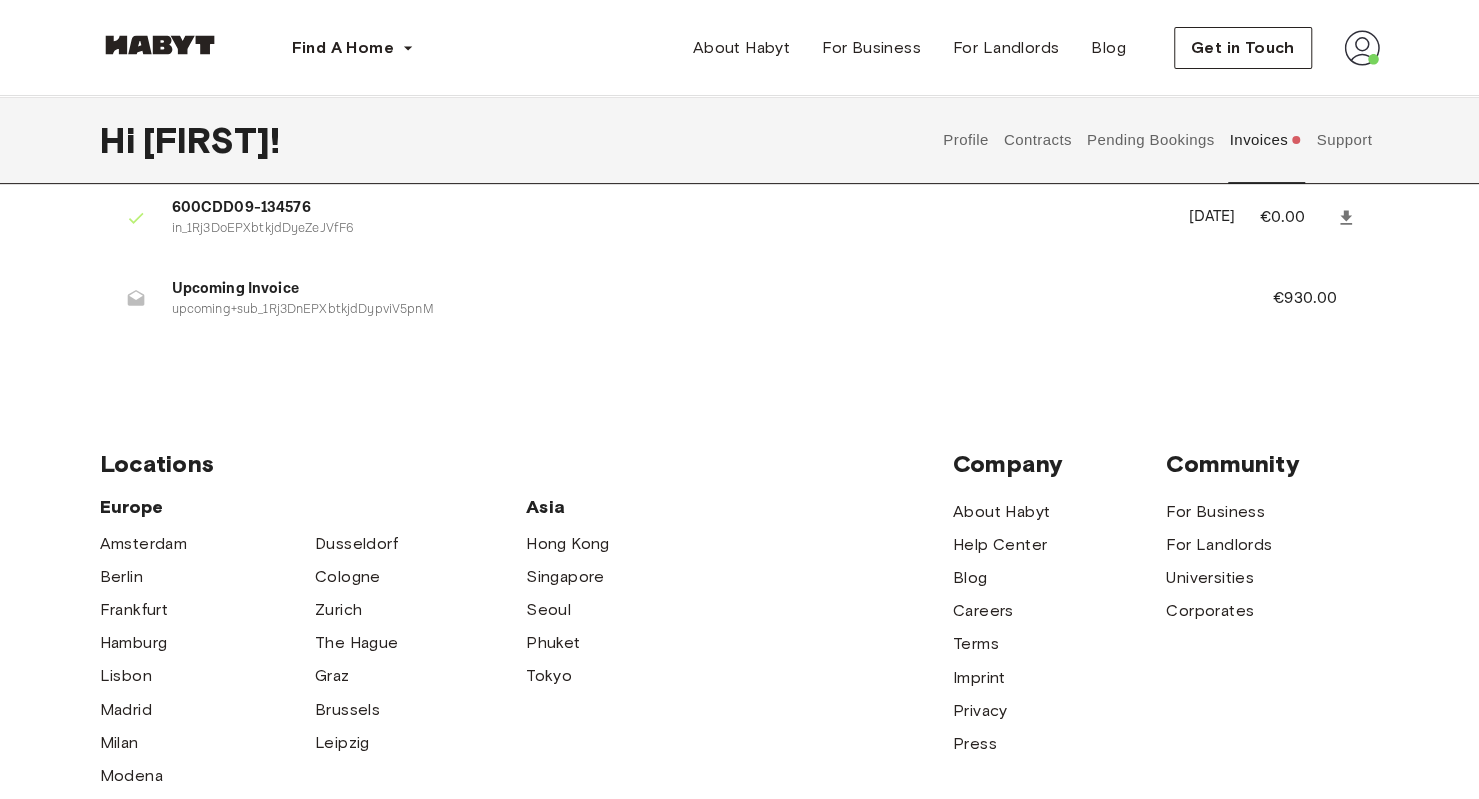scroll, scrollTop: 0, scrollLeft: 0, axis: both 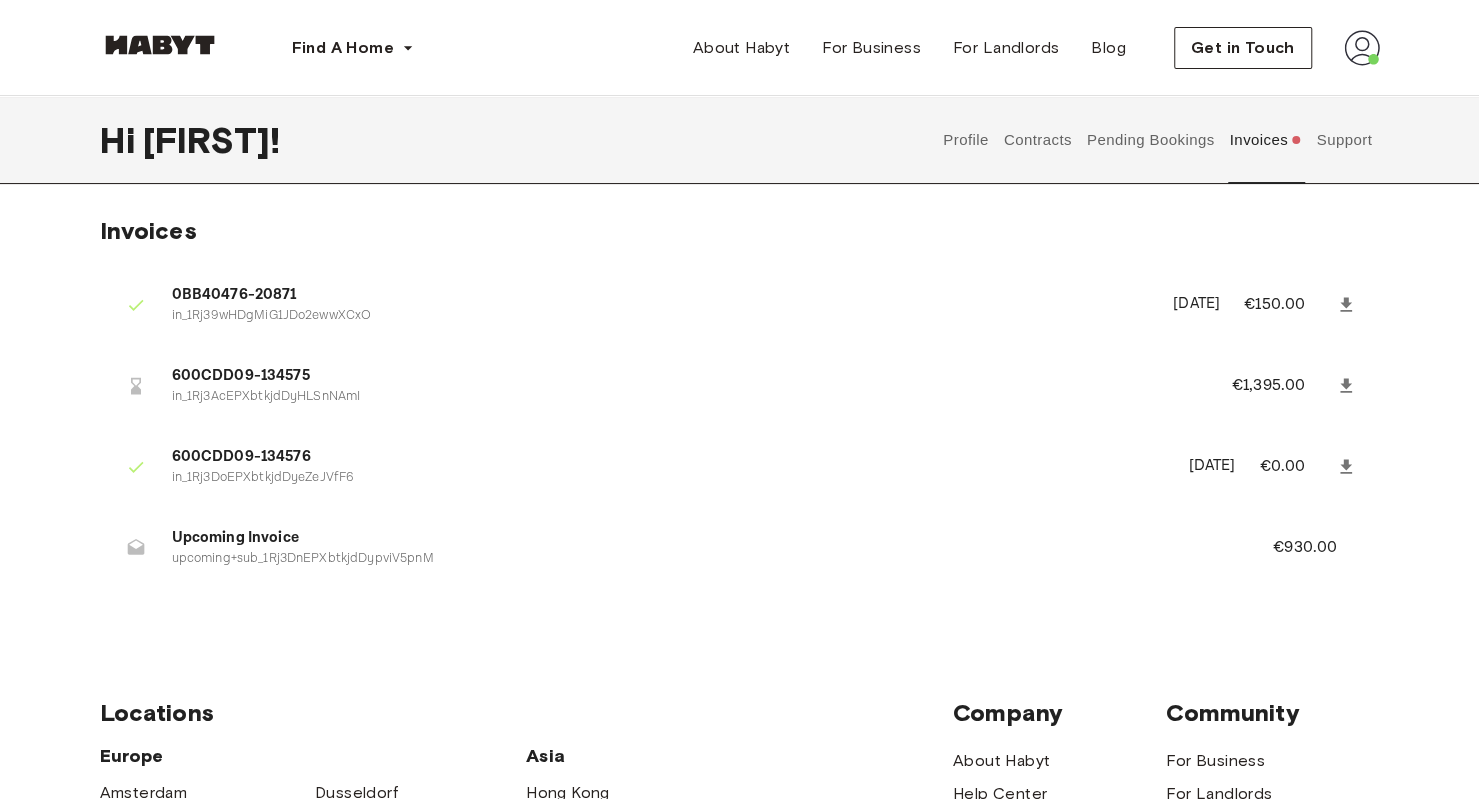 click at bounding box center (1362, 48) 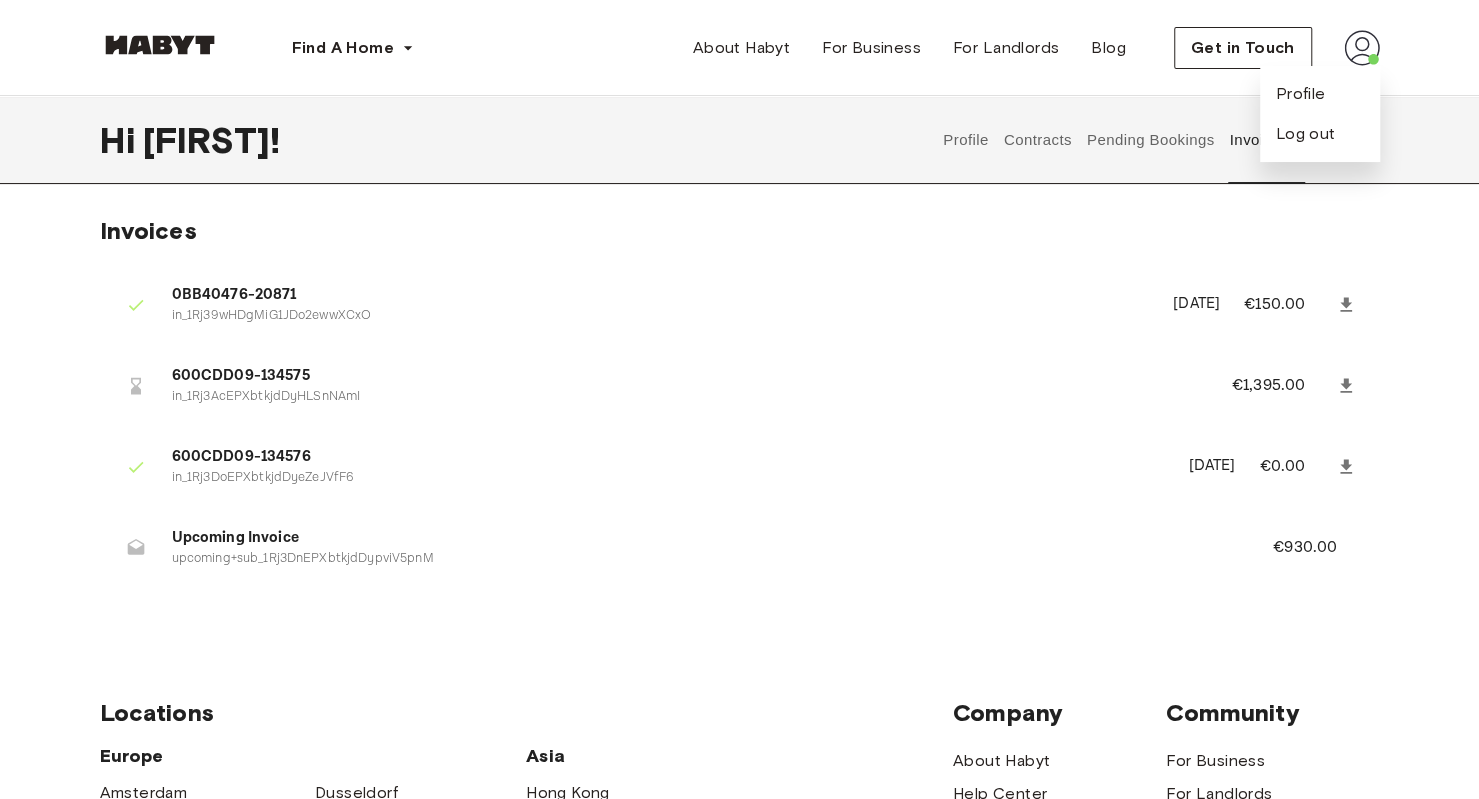 click at bounding box center (1362, 48) 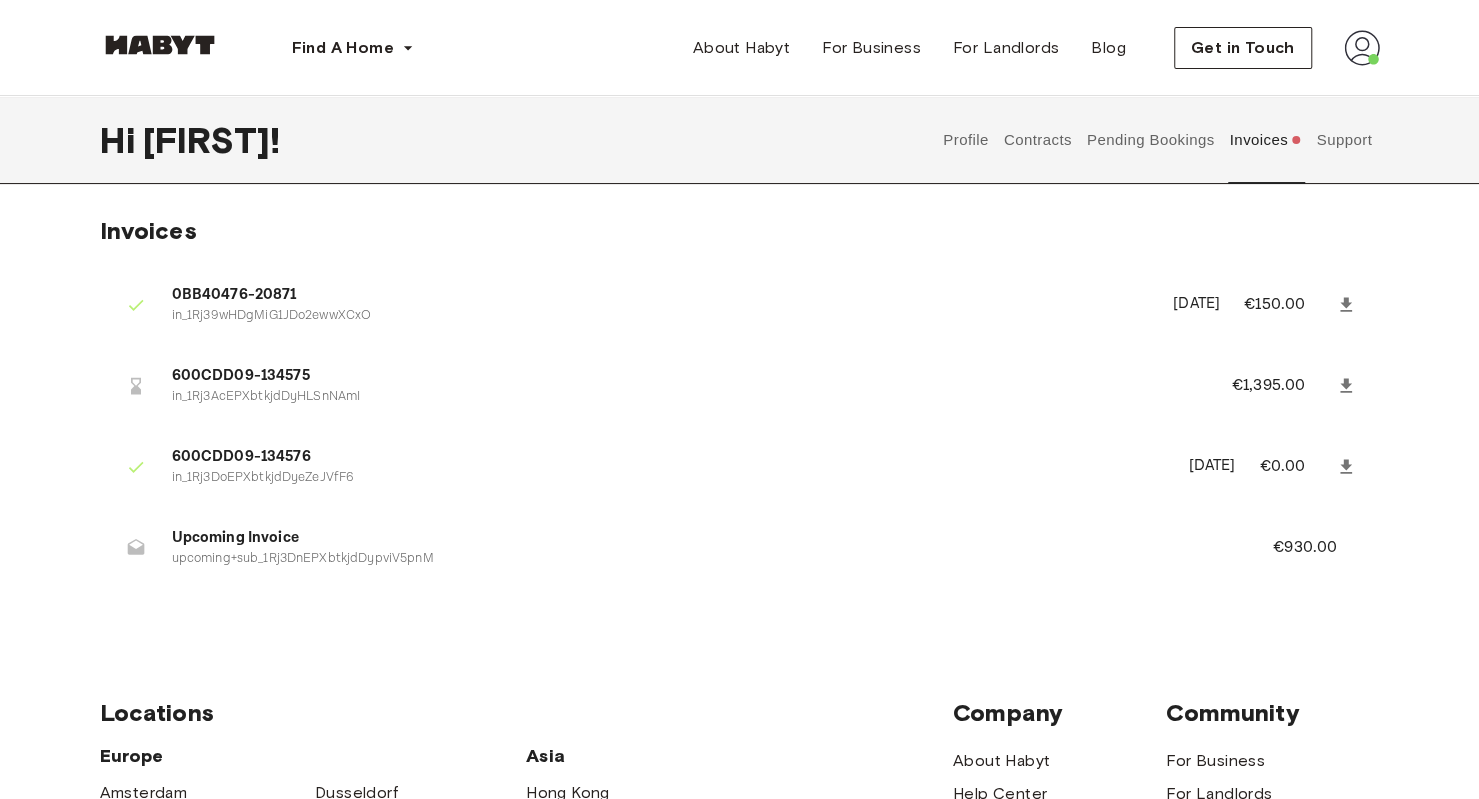 click on "Invoices" at bounding box center [1265, 140] 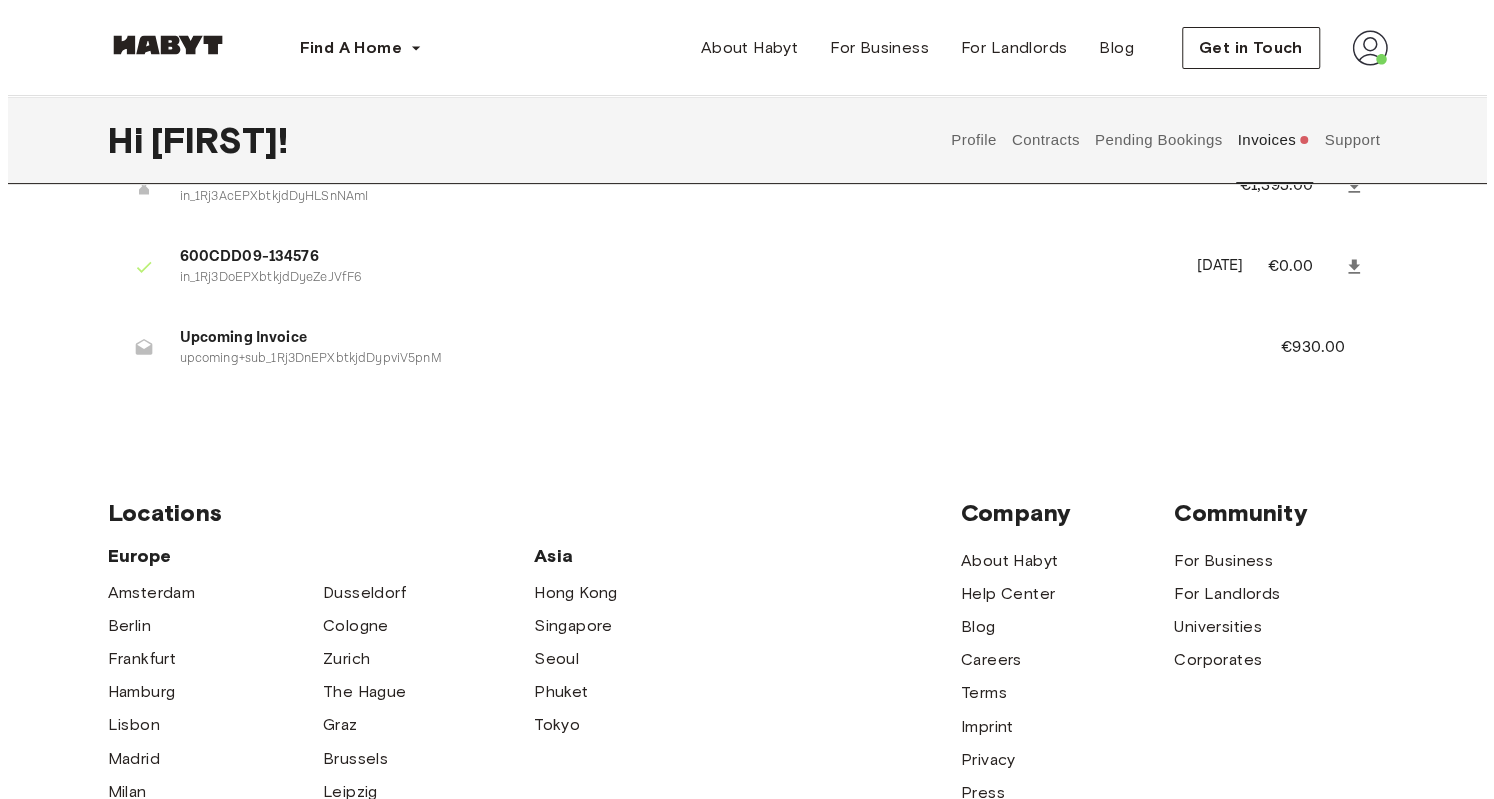 scroll, scrollTop: 0, scrollLeft: 0, axis: both 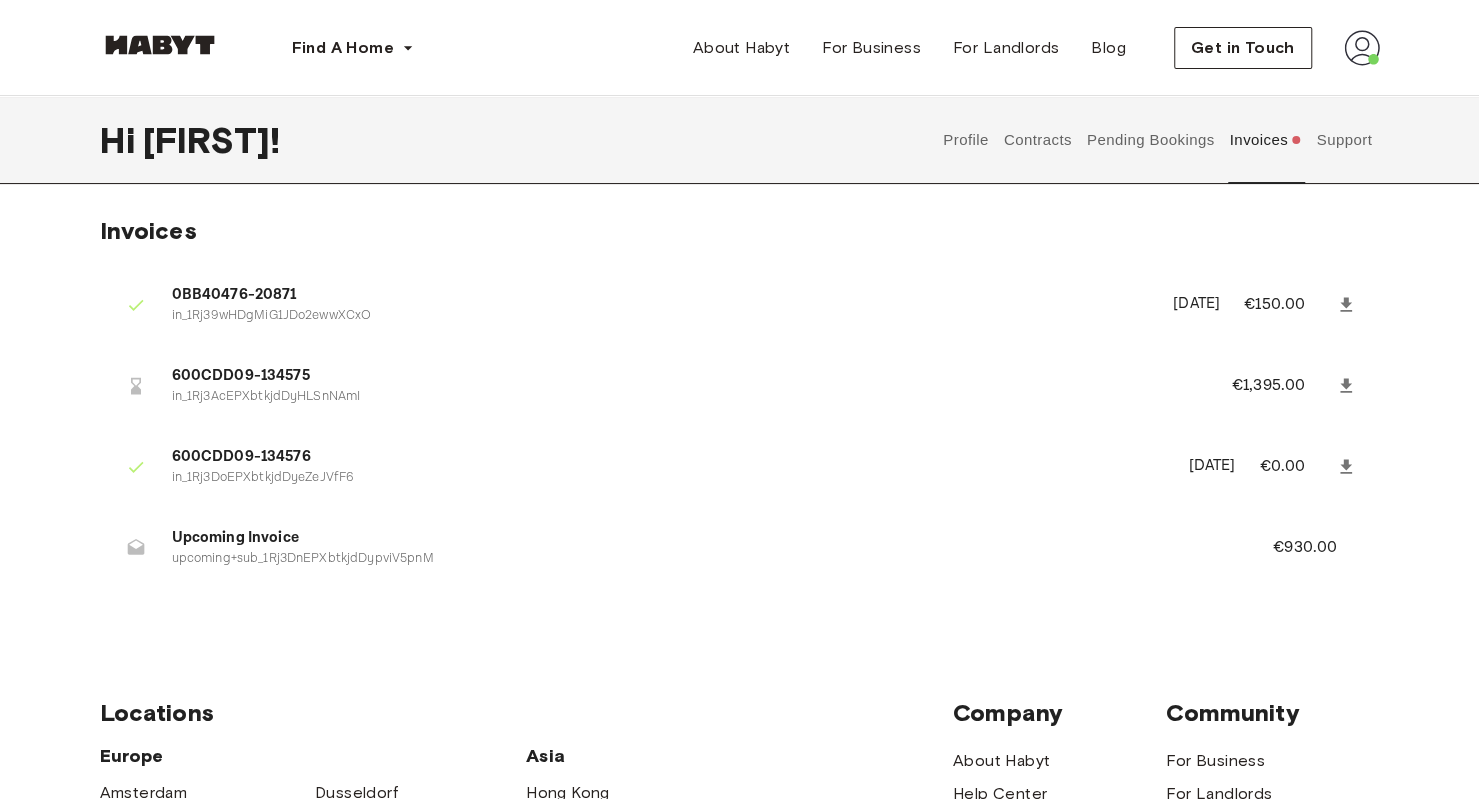 click on "Pending Bookings" at bounding box center (1150, 140) 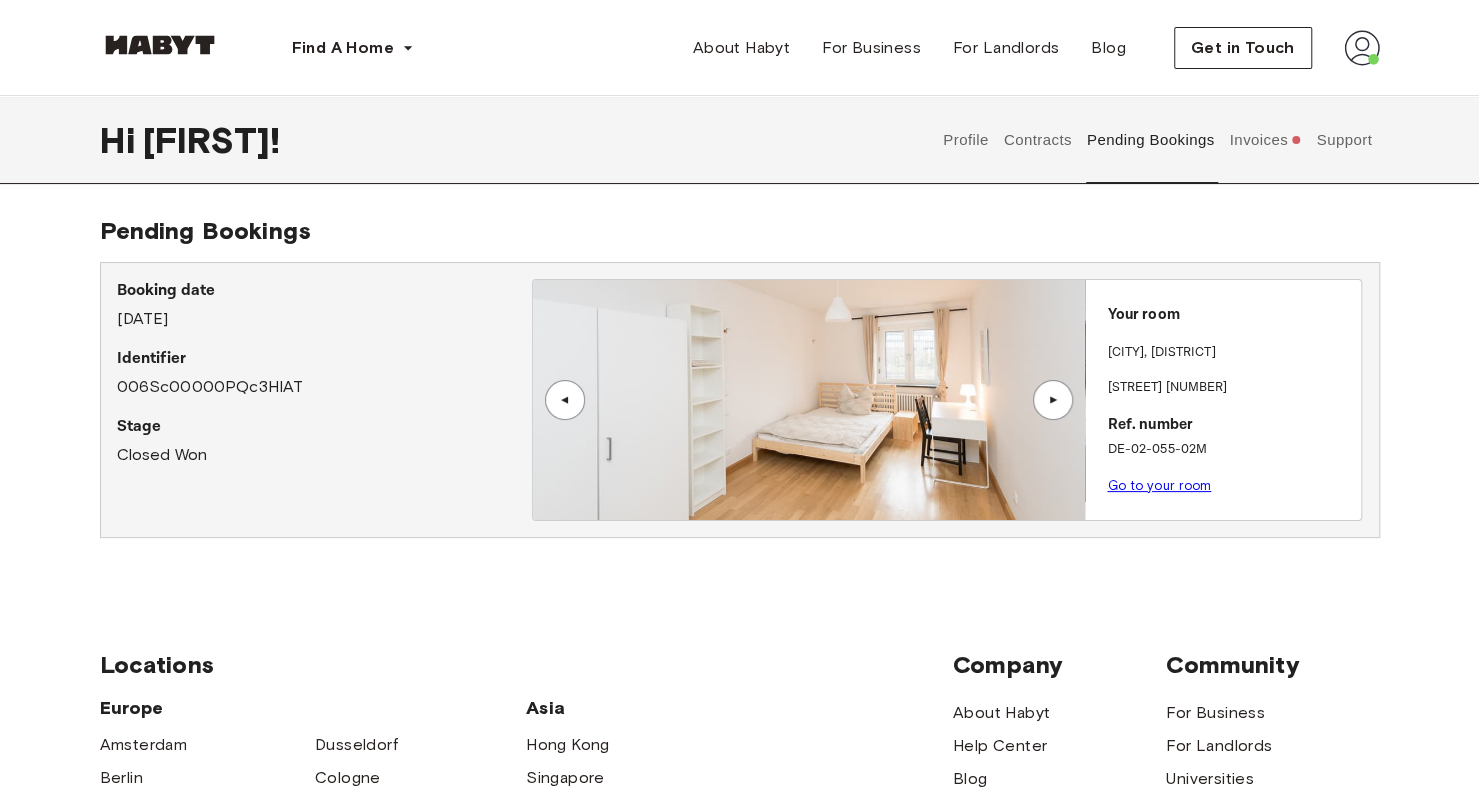 click on "Booking date July 8th, 2025" at bounding box center (324, 305) 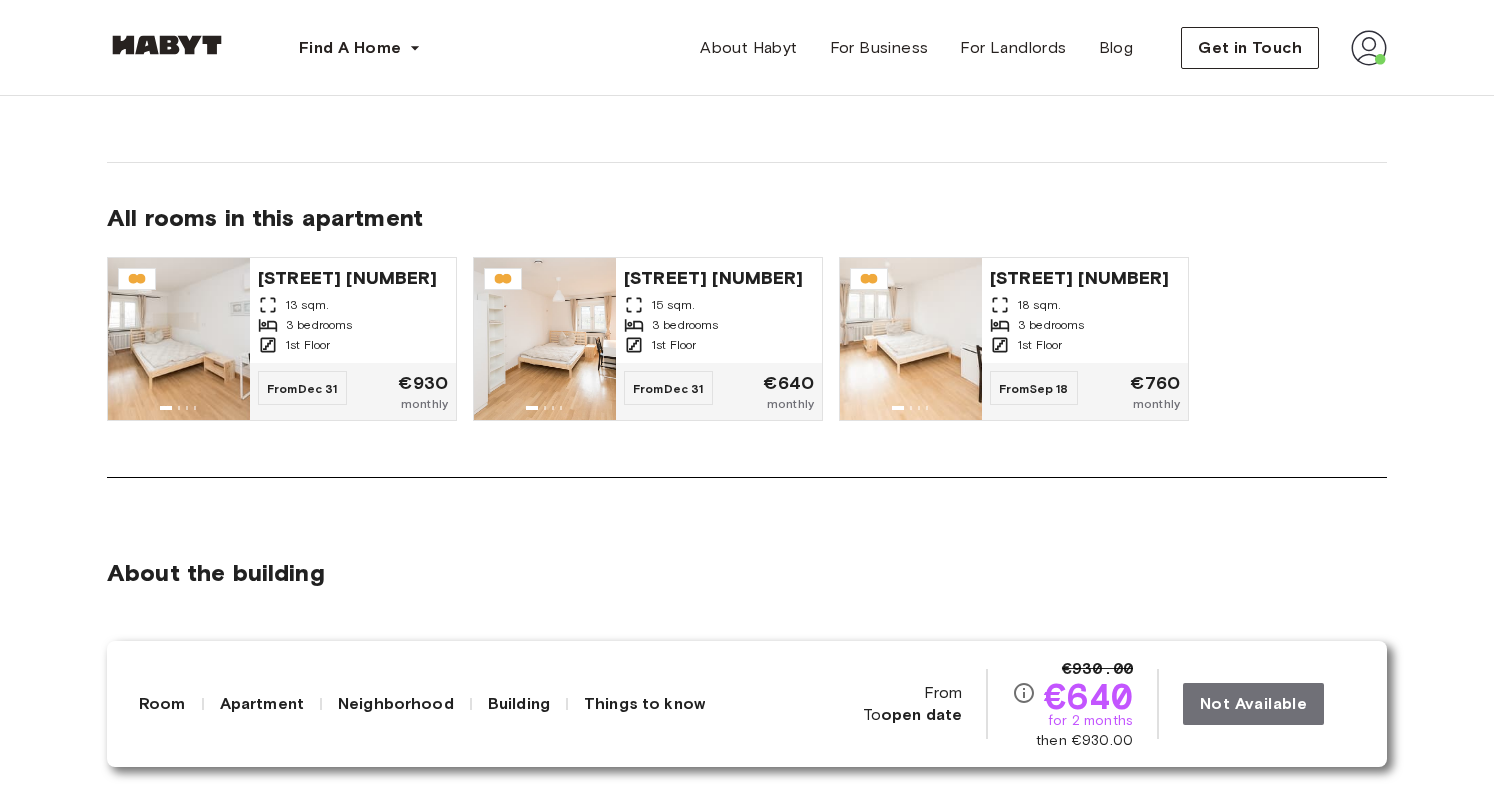 scroll, scrollTop: 1447, scrollLeft: 0, axis: vertical 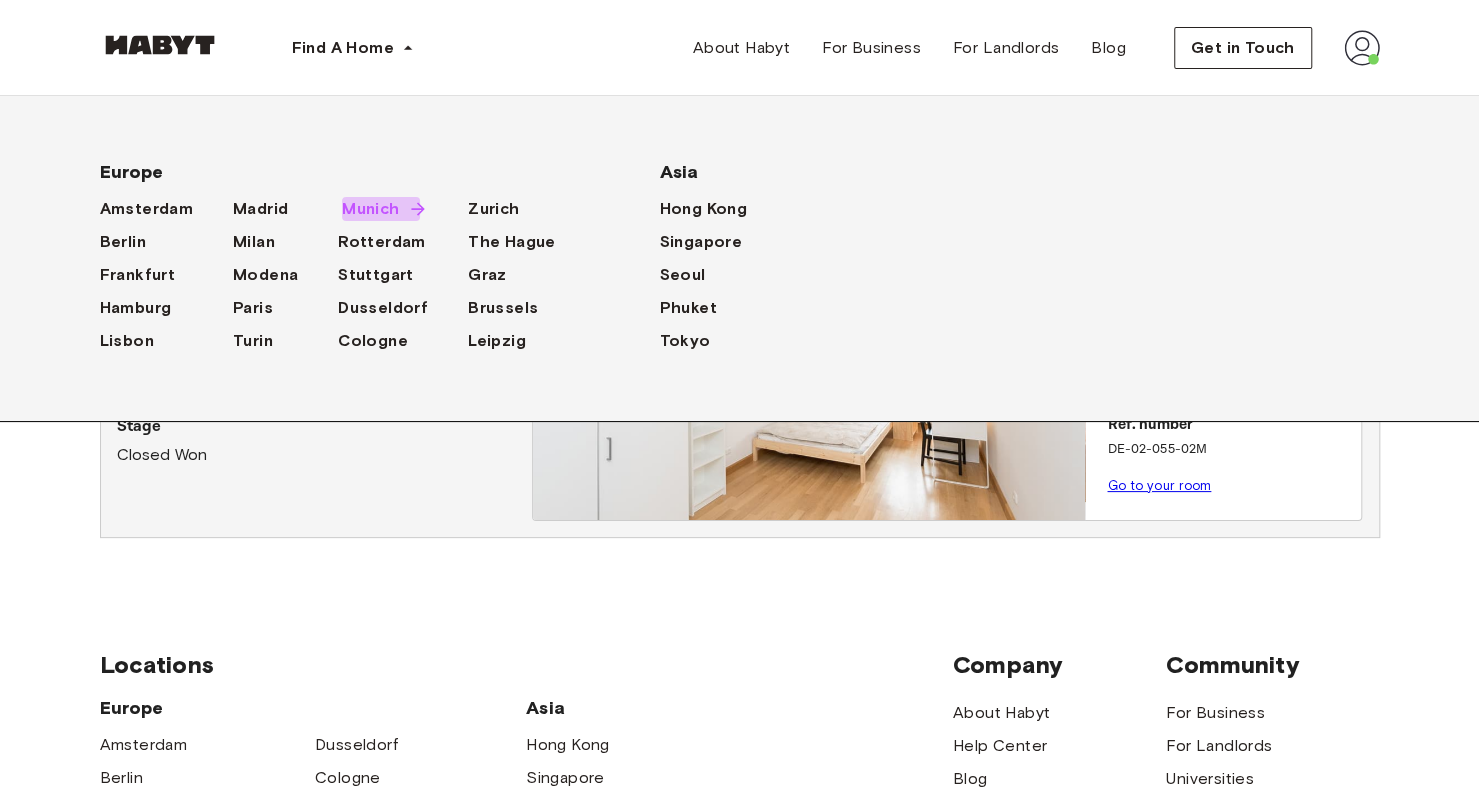 click on "Munich" at bounding box center [370, 209] 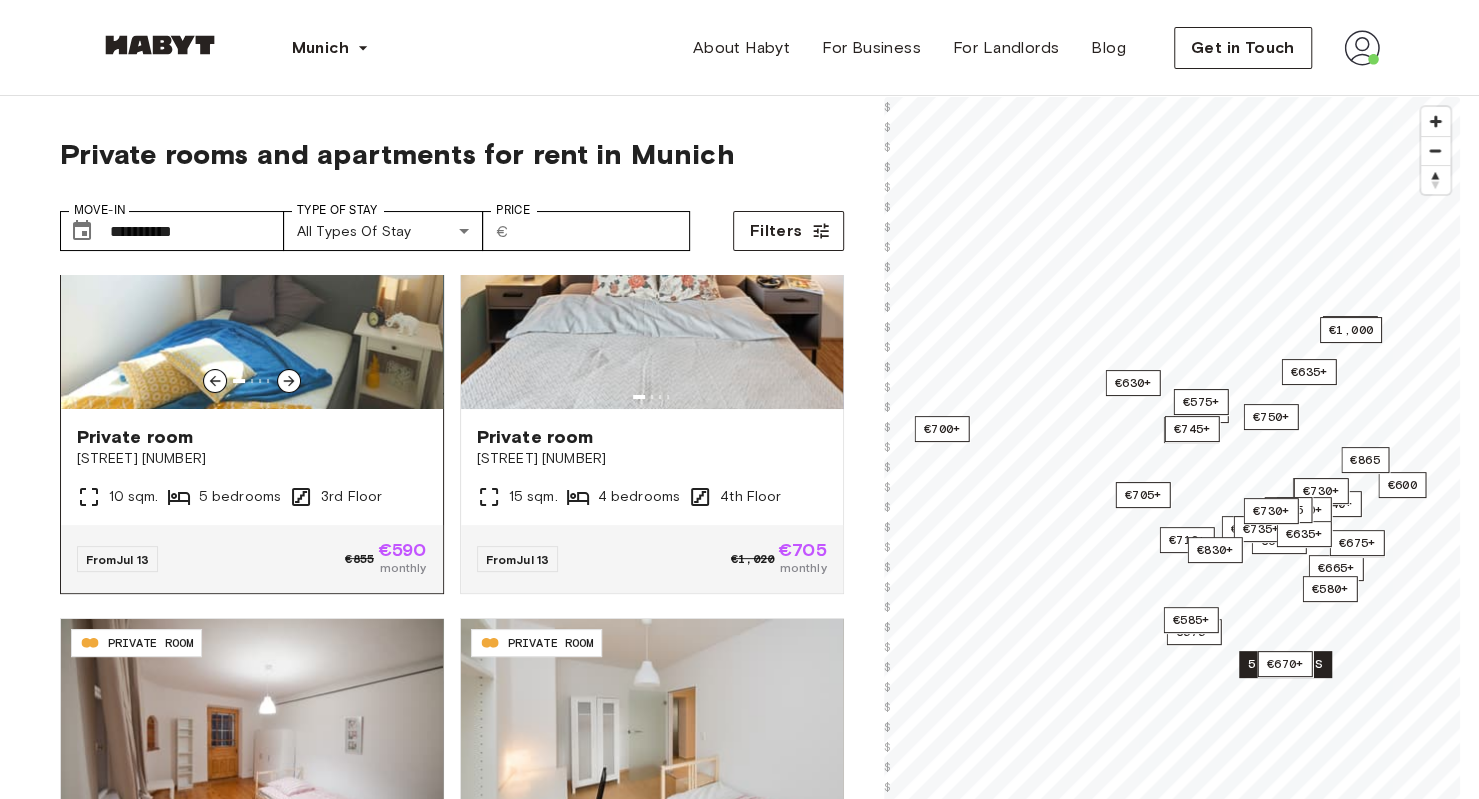 scroll, scrollTop: 123, scrollLeft: 0, axis: vertical 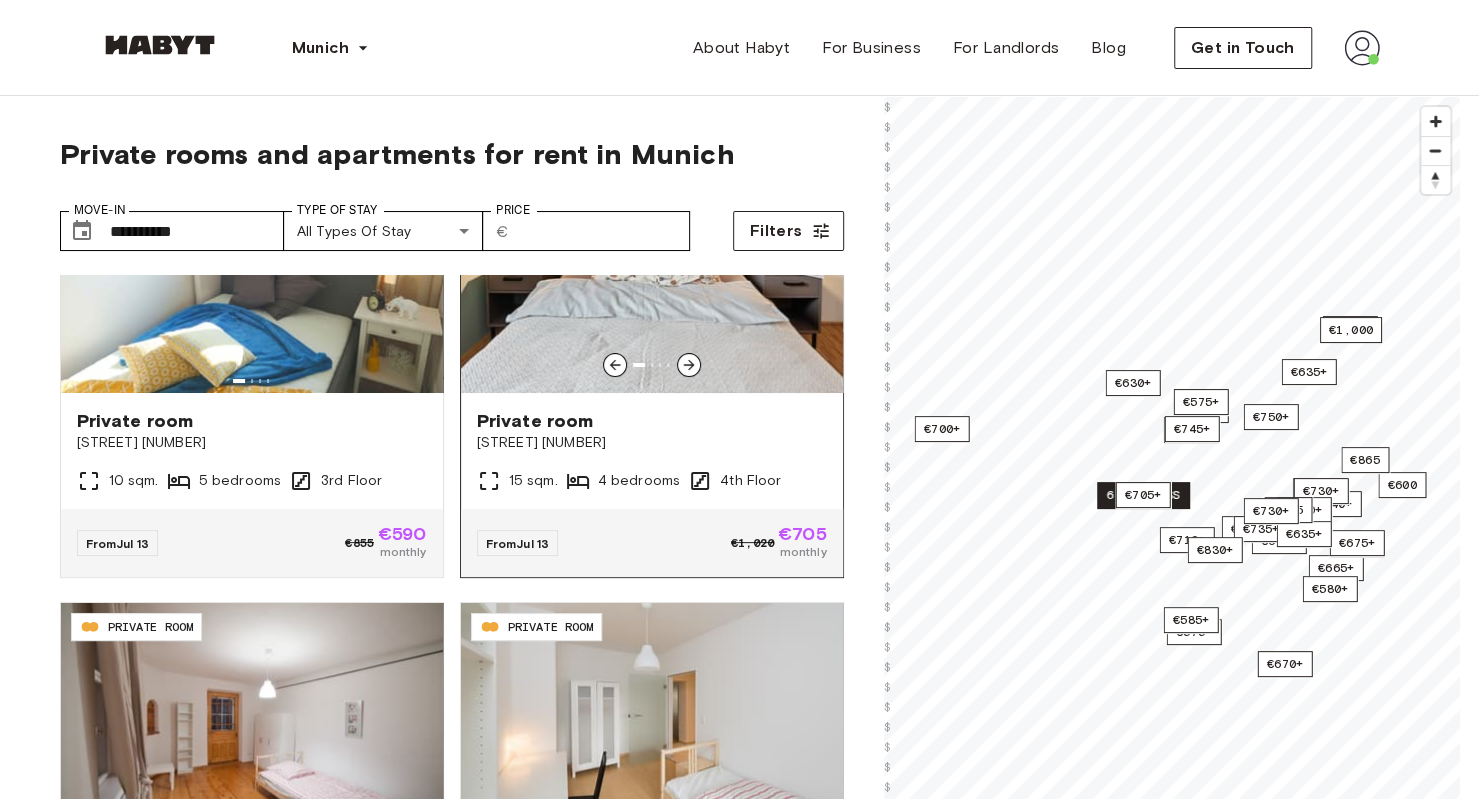 click on "Tübinger Straße 3" at bounding box center [652, 443] 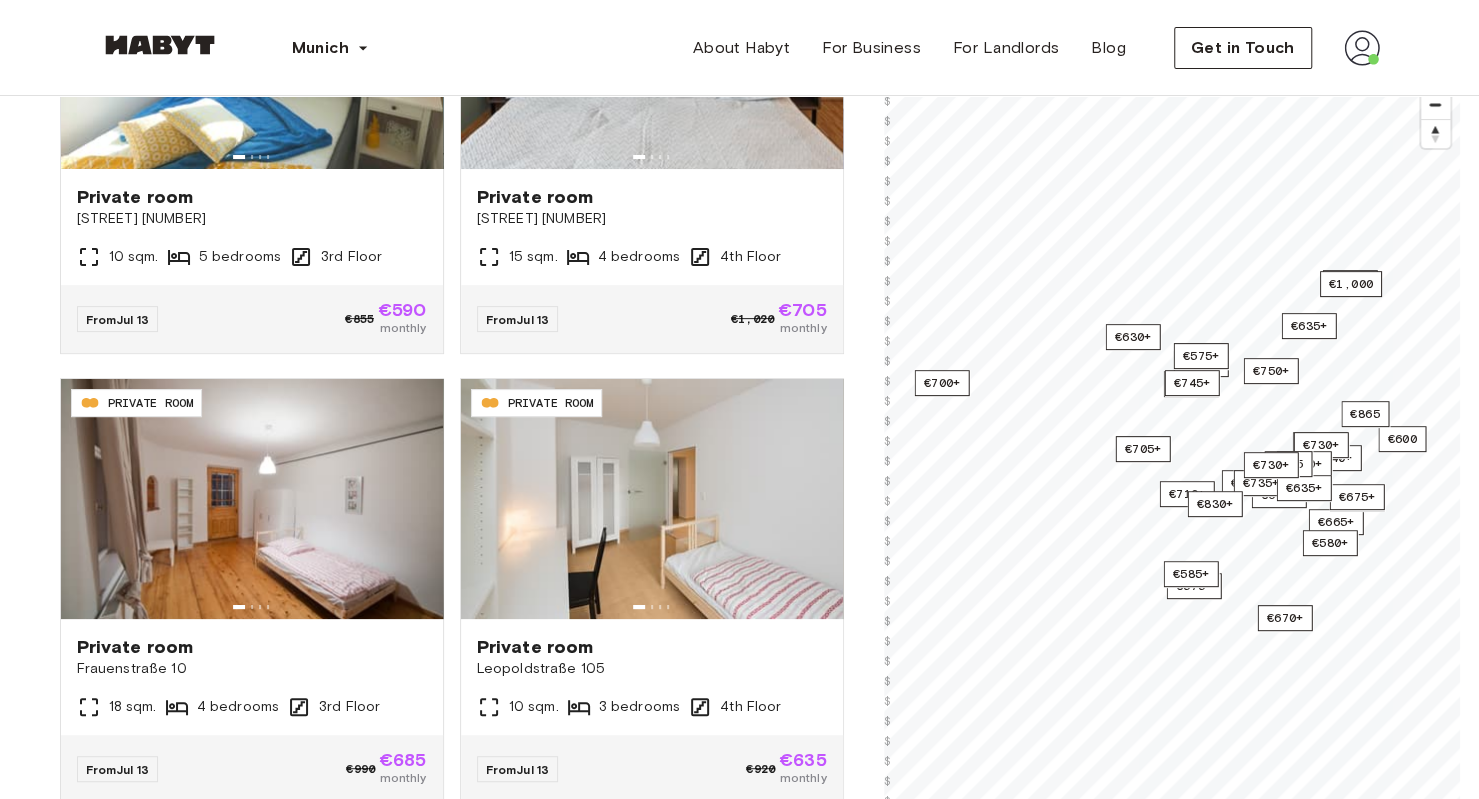 scroll, scrollTop: 0, scrollLeft: 0, axis: both 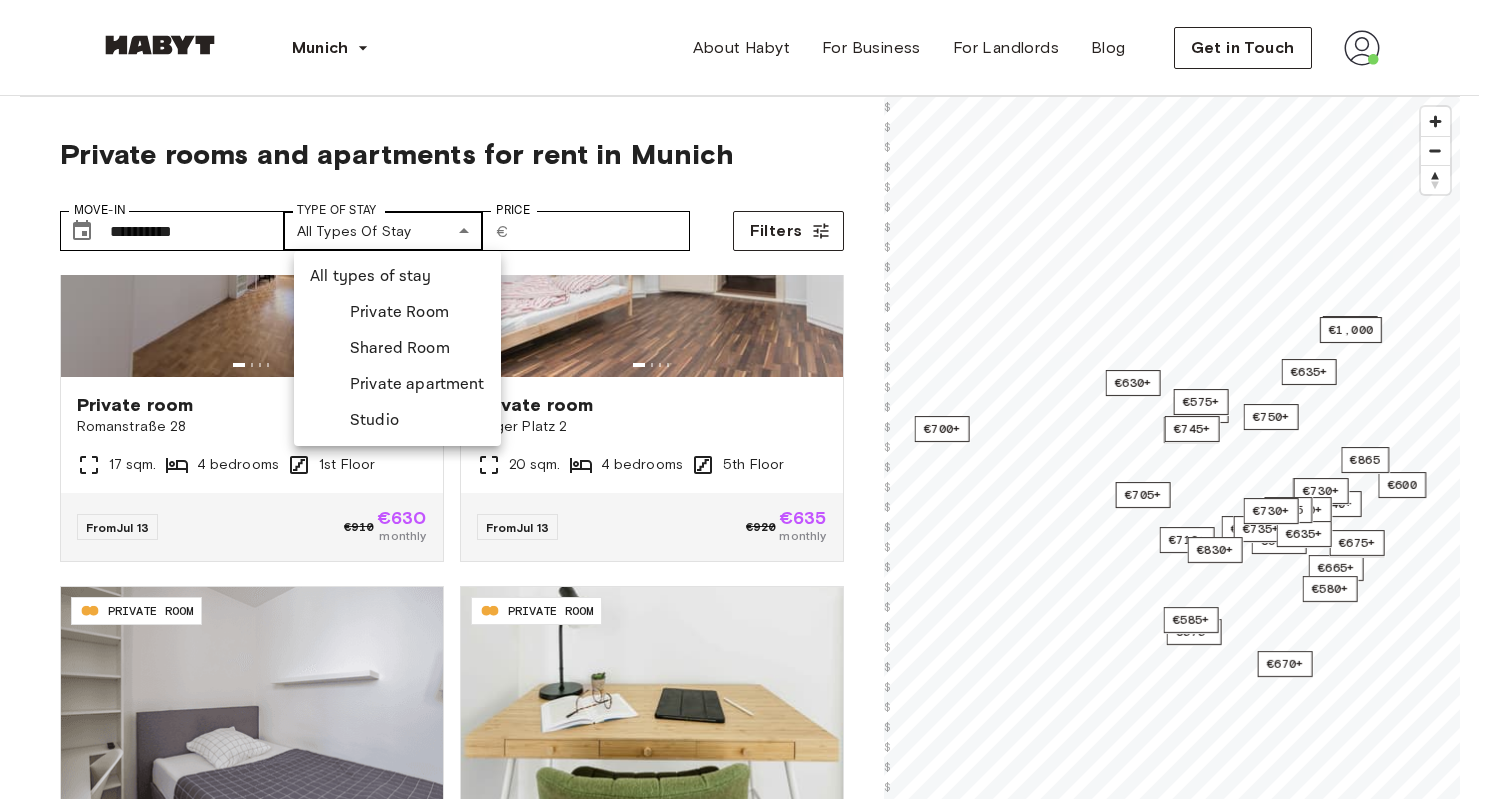 click on "**********" at bounding box center [747, 2443] 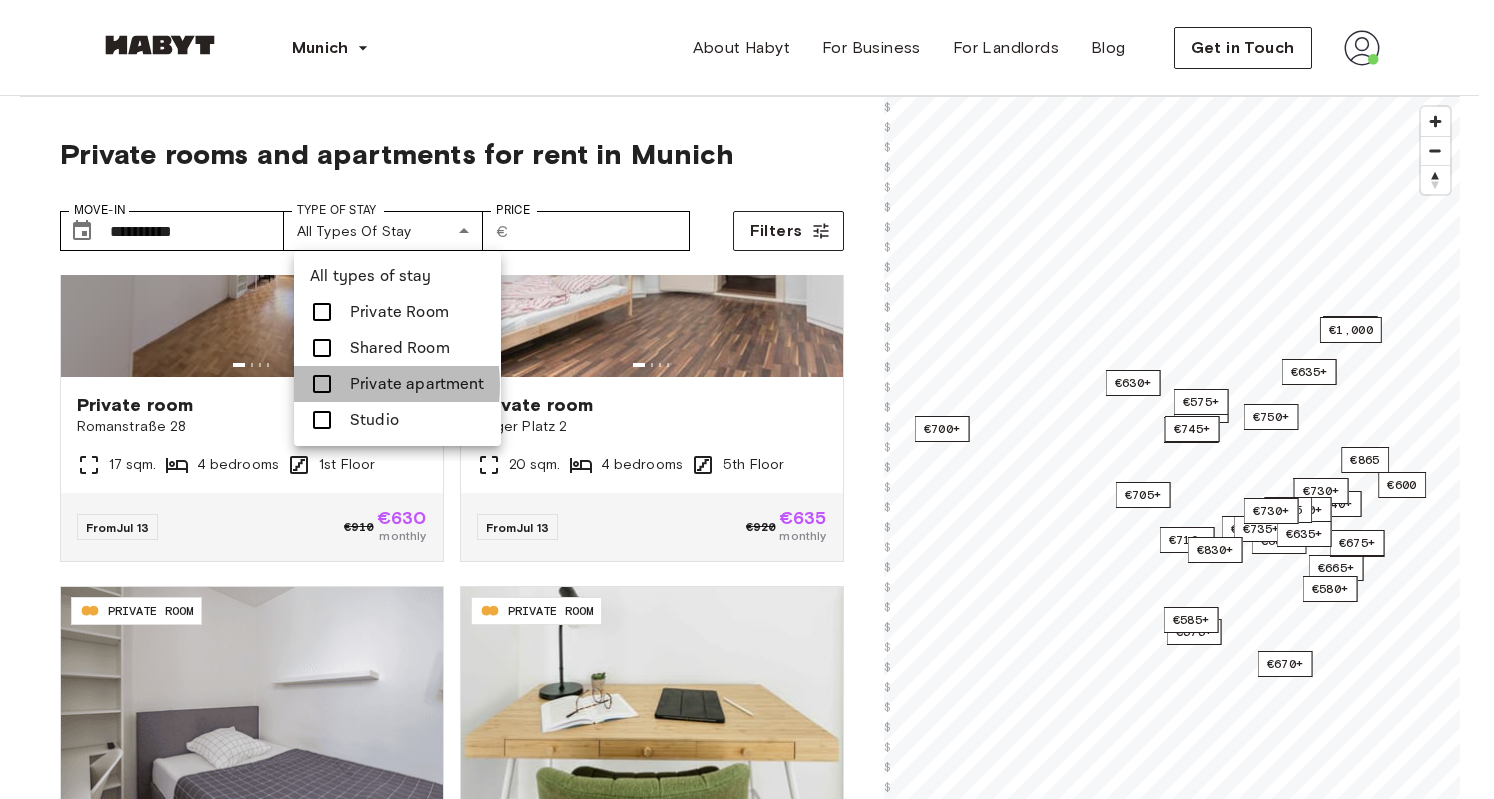 click at bounding box center (322, 384) 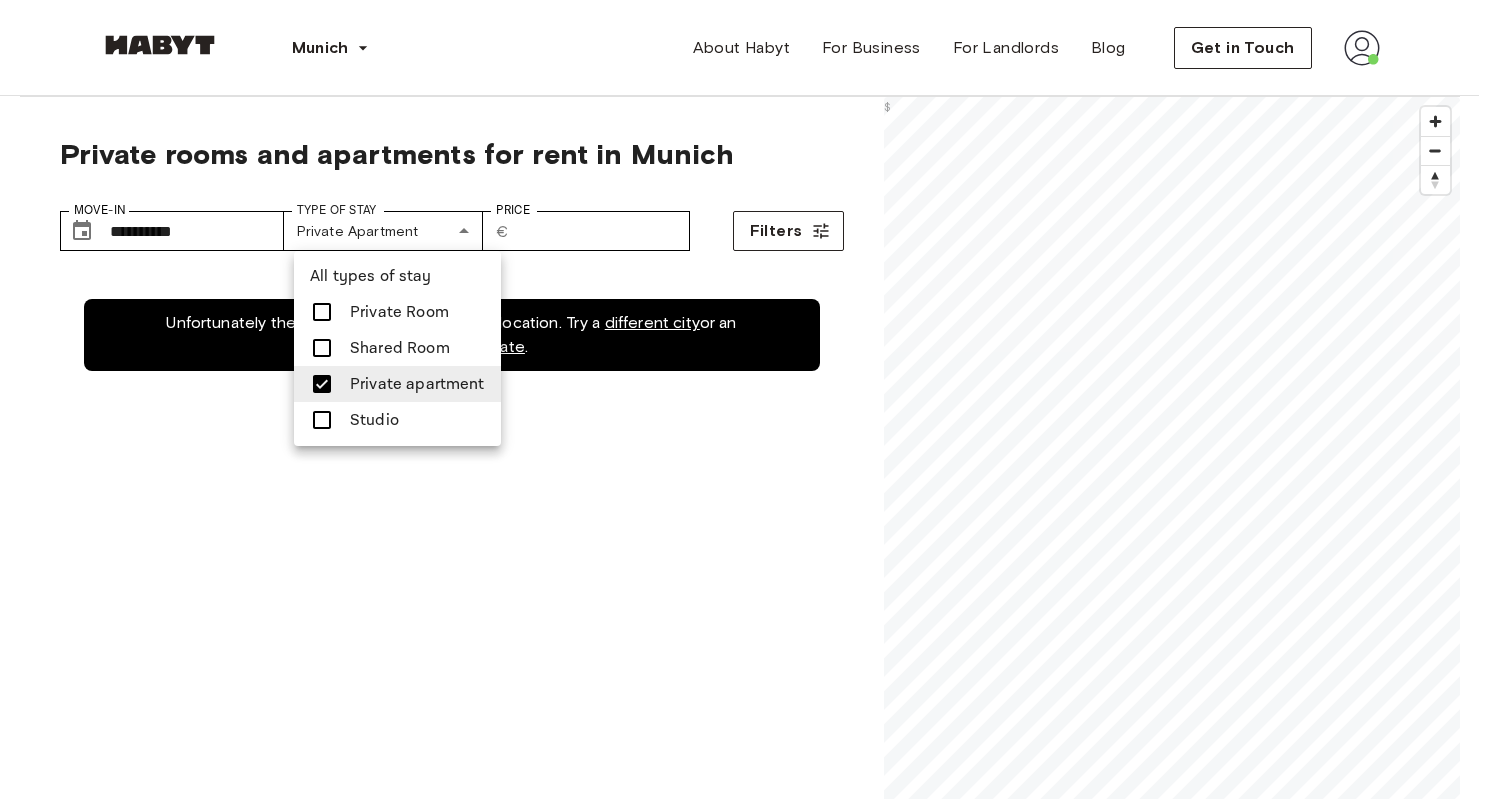 scroll, scrollTop: 0, scrollLeft: 0, axis: both 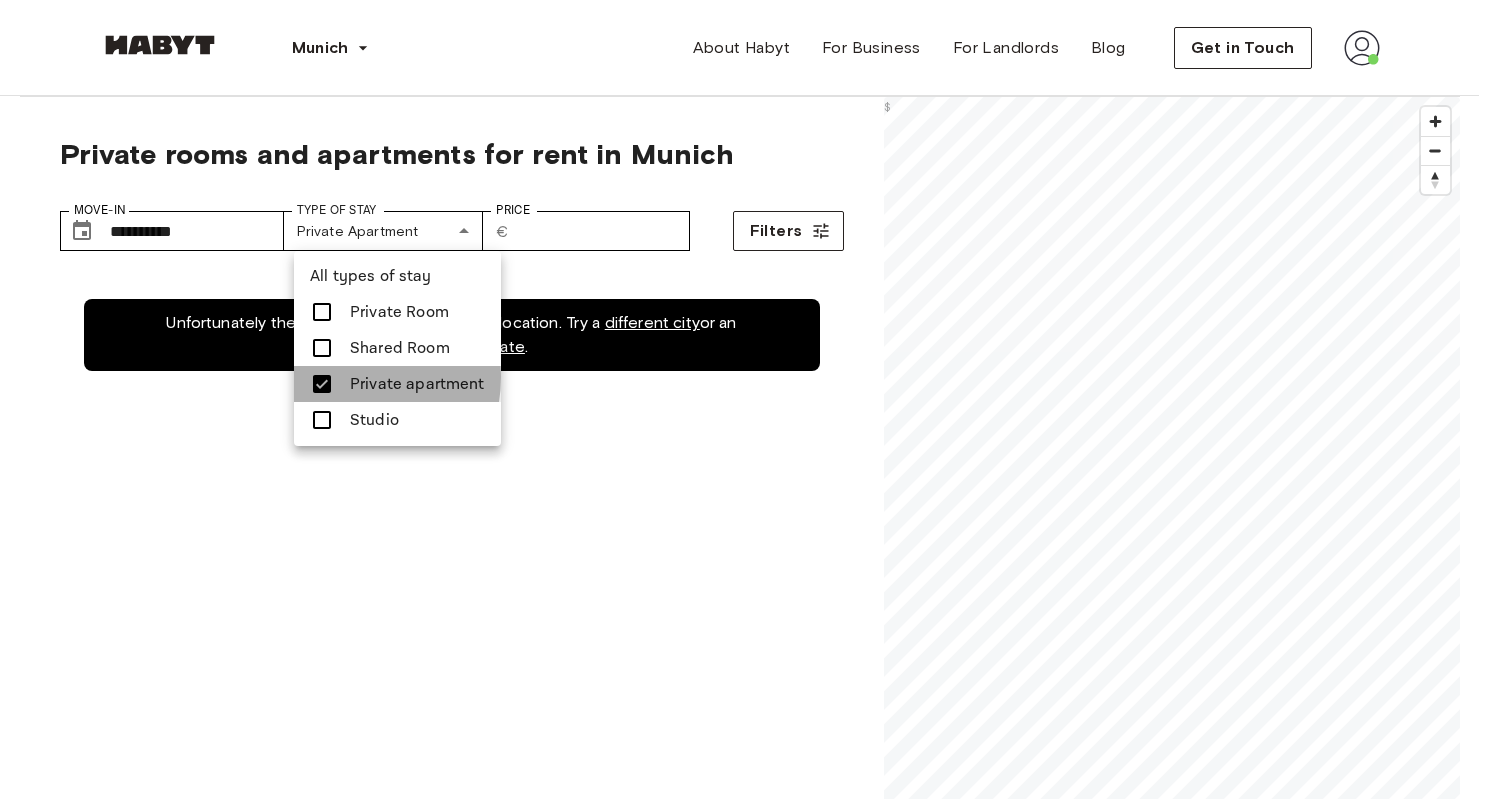 click at bounding box center [328, 384] 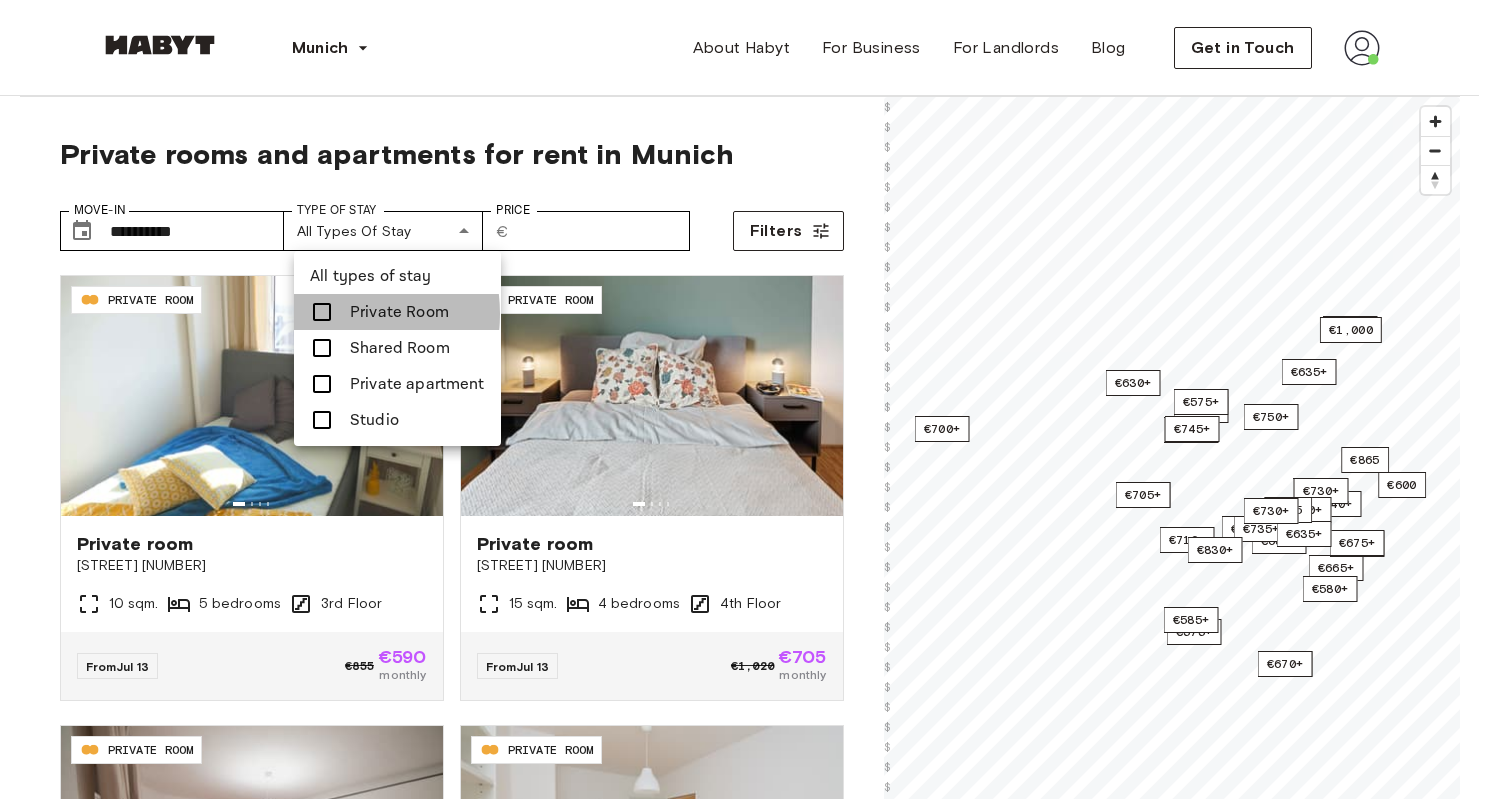 click at bounding box center (322, 312) 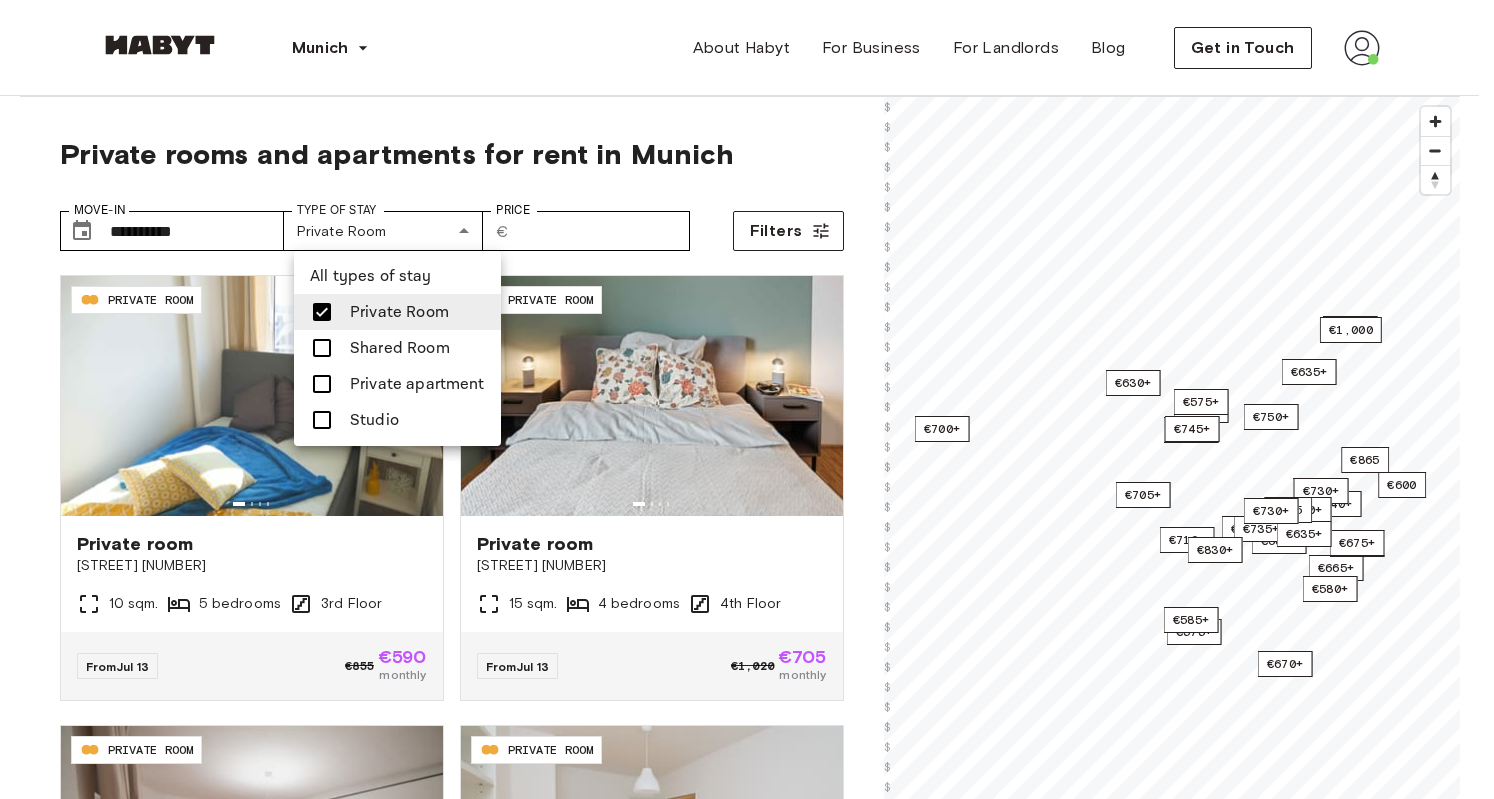 click at bounding box center [747, 399] 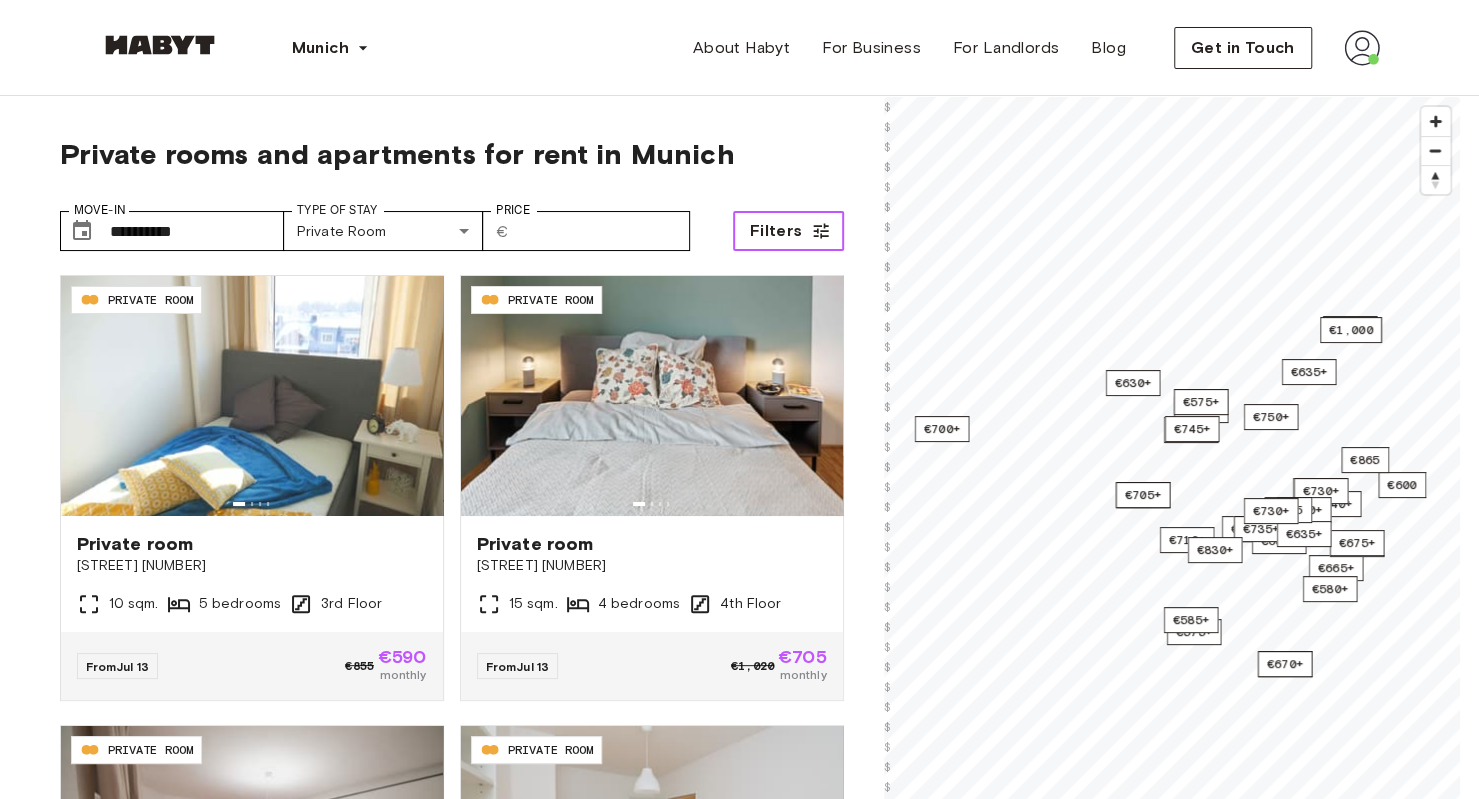 click on "Filters" at bounding box center [776, 231] 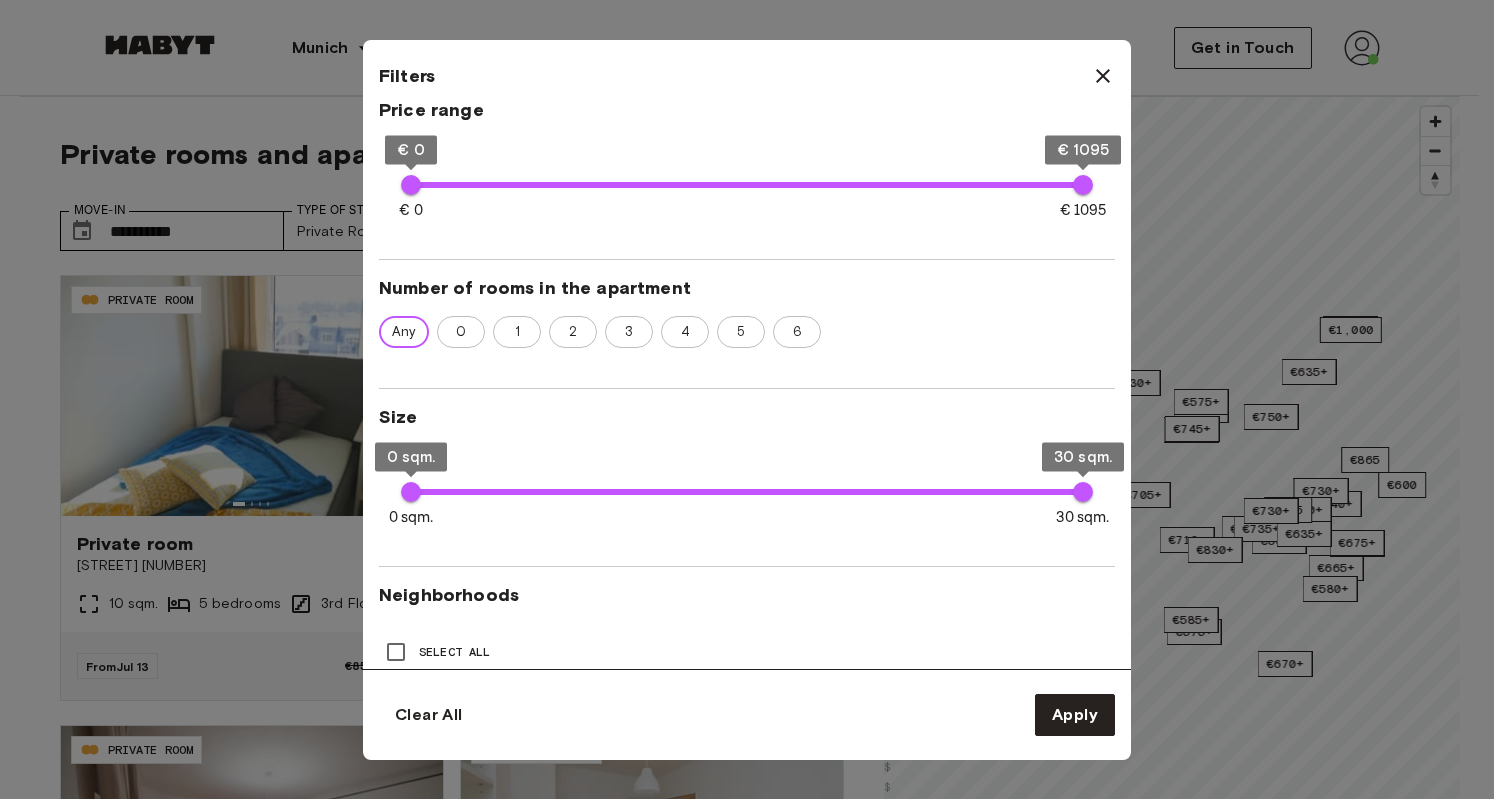 scroll, scrollTop: 431, scrollLeft: 0, axis: vertical 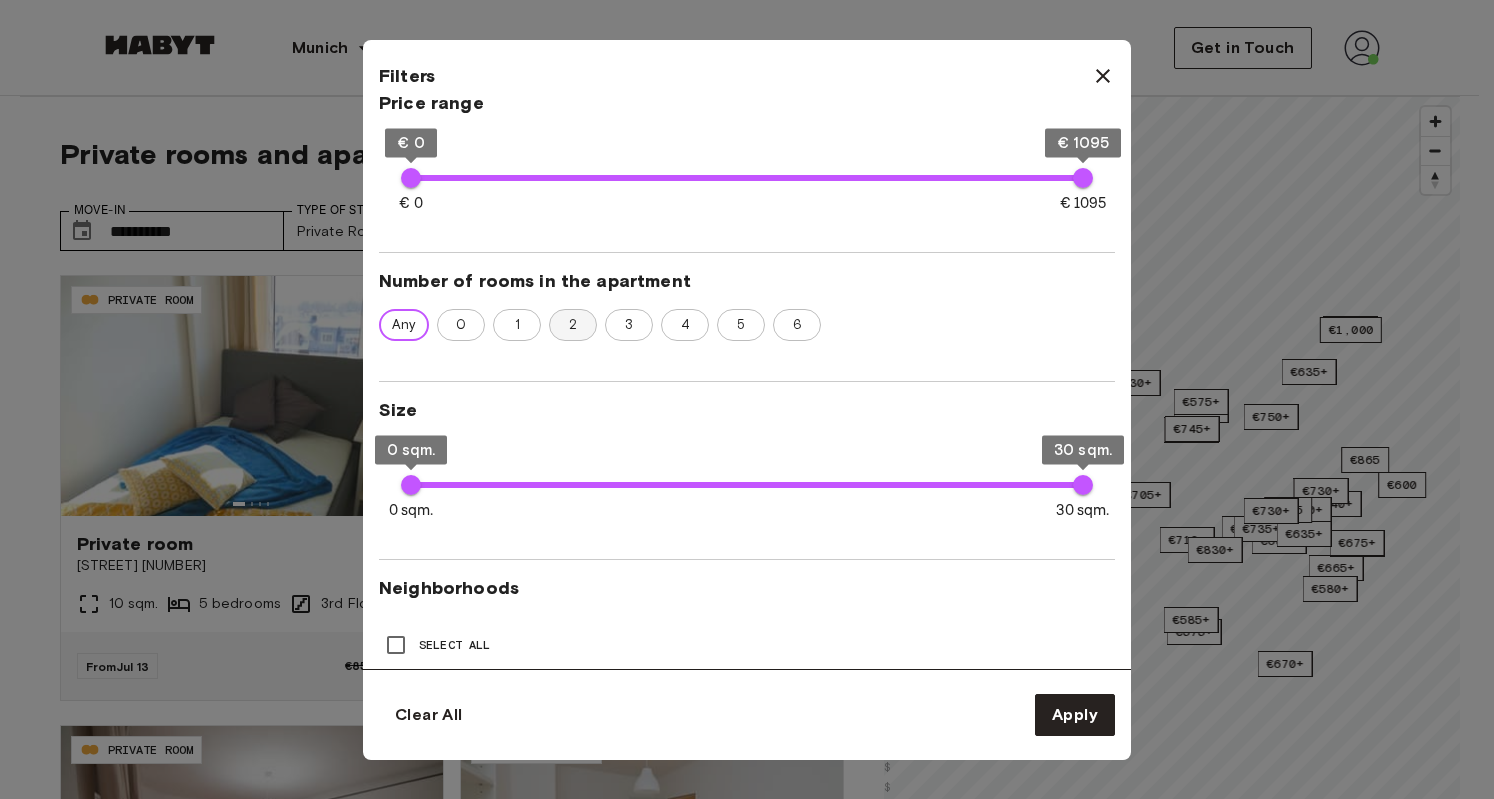 click on "2" at bounding box center [573, 325] 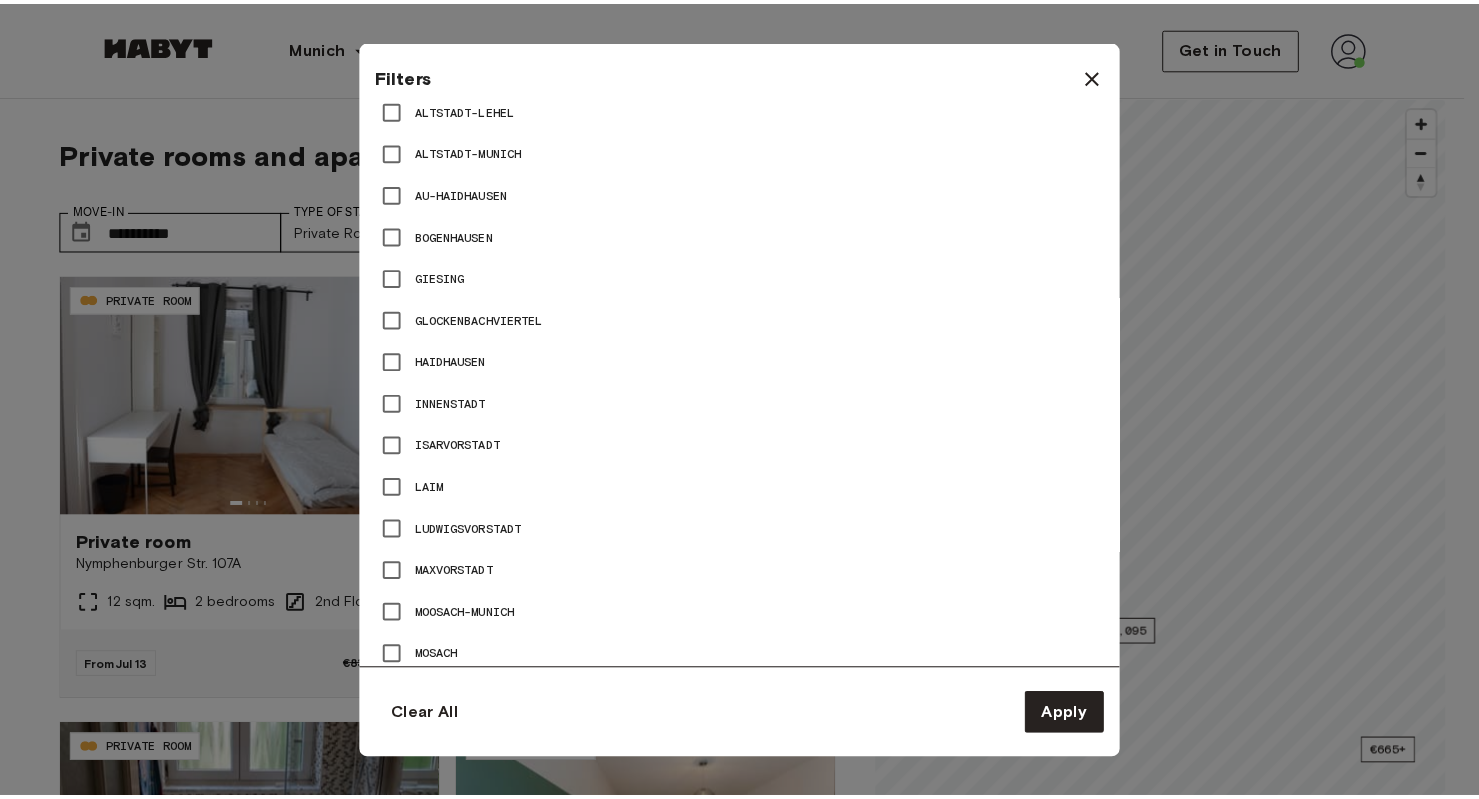 scroll, scrollTop: 1025, scrollLeft: 0, axis: vertical 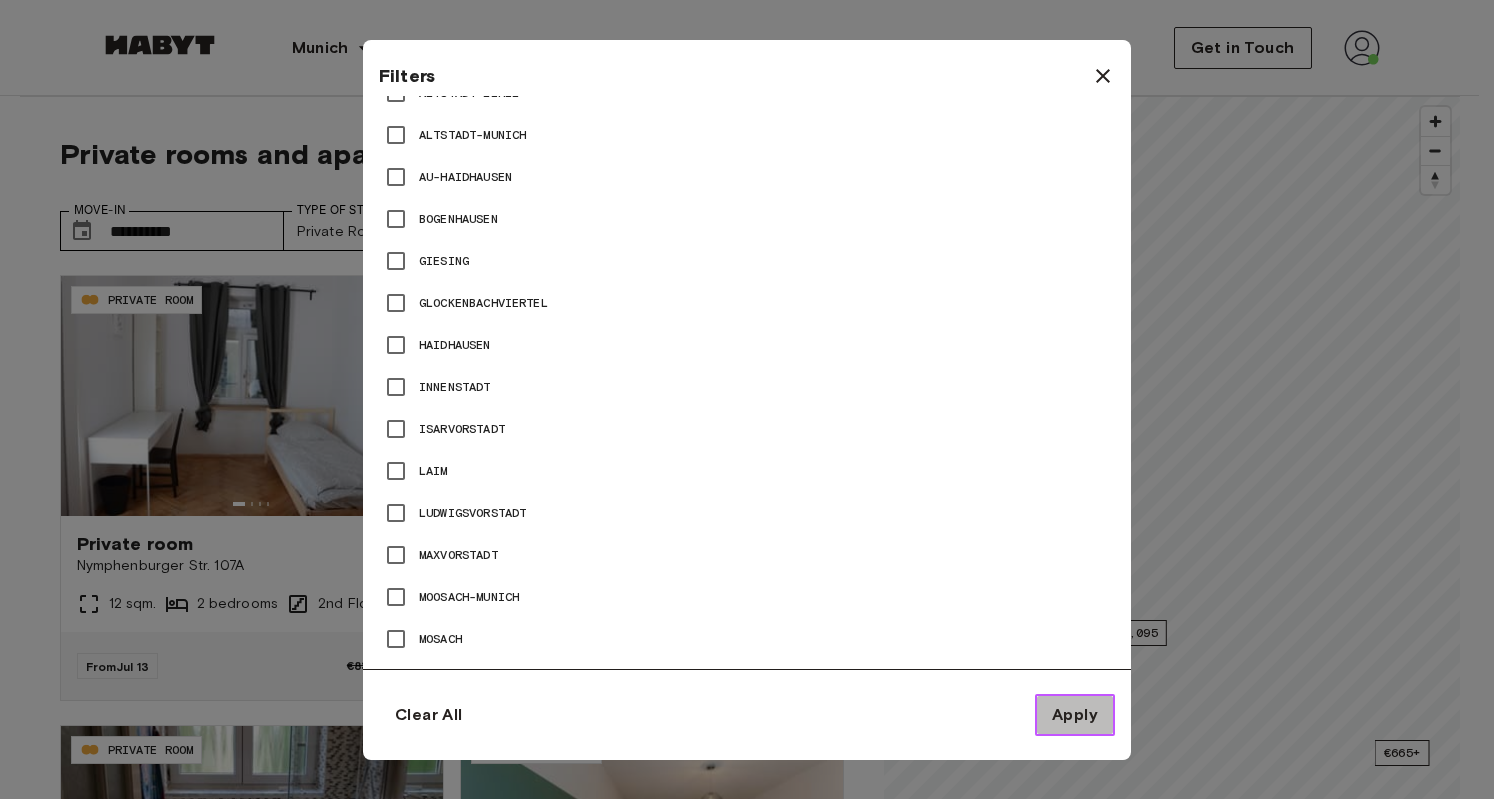 click on "Apply" at bounding box center [1075, 715] 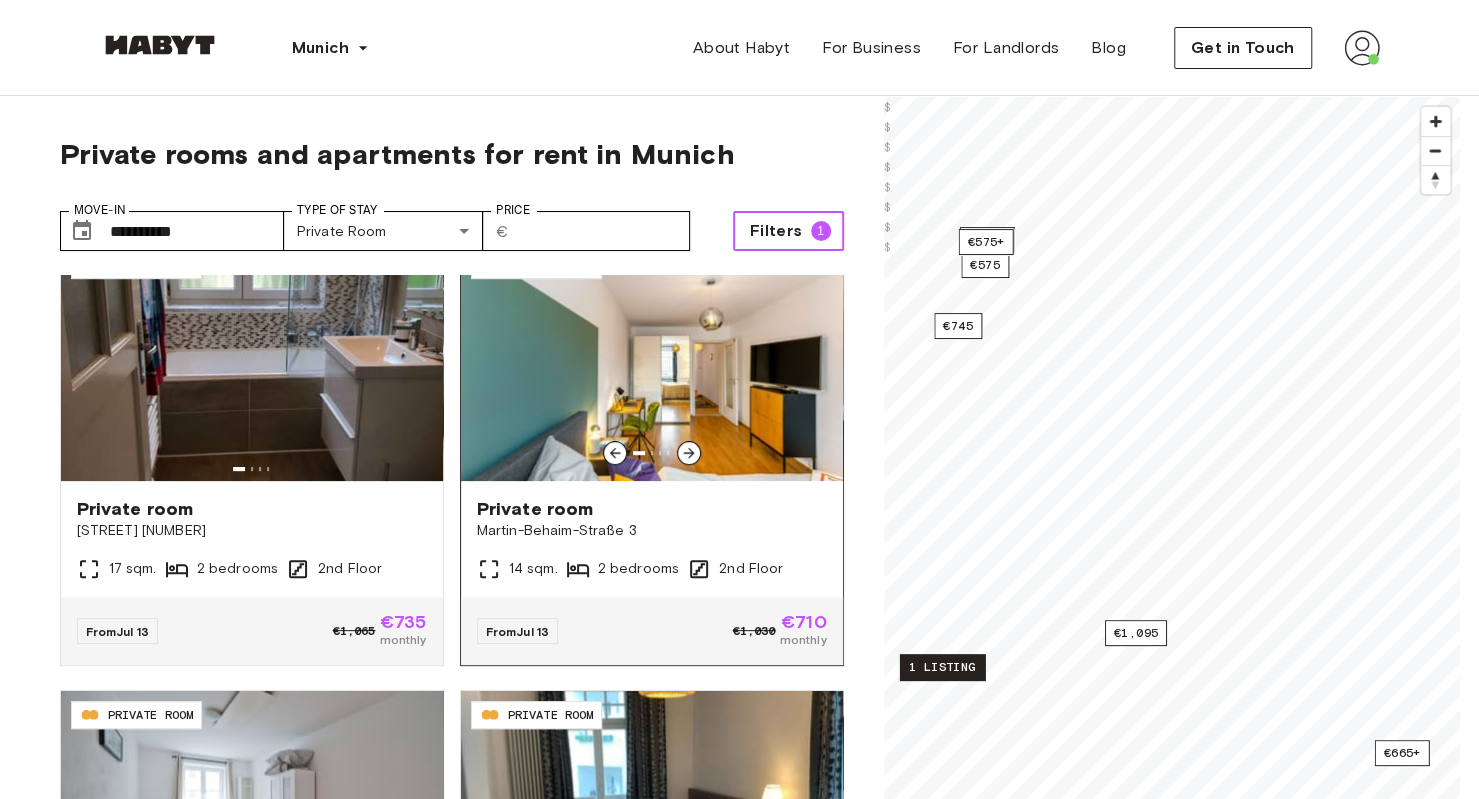 scroll, scrollTop: 486, scrollLeft: 0, axis: vertical 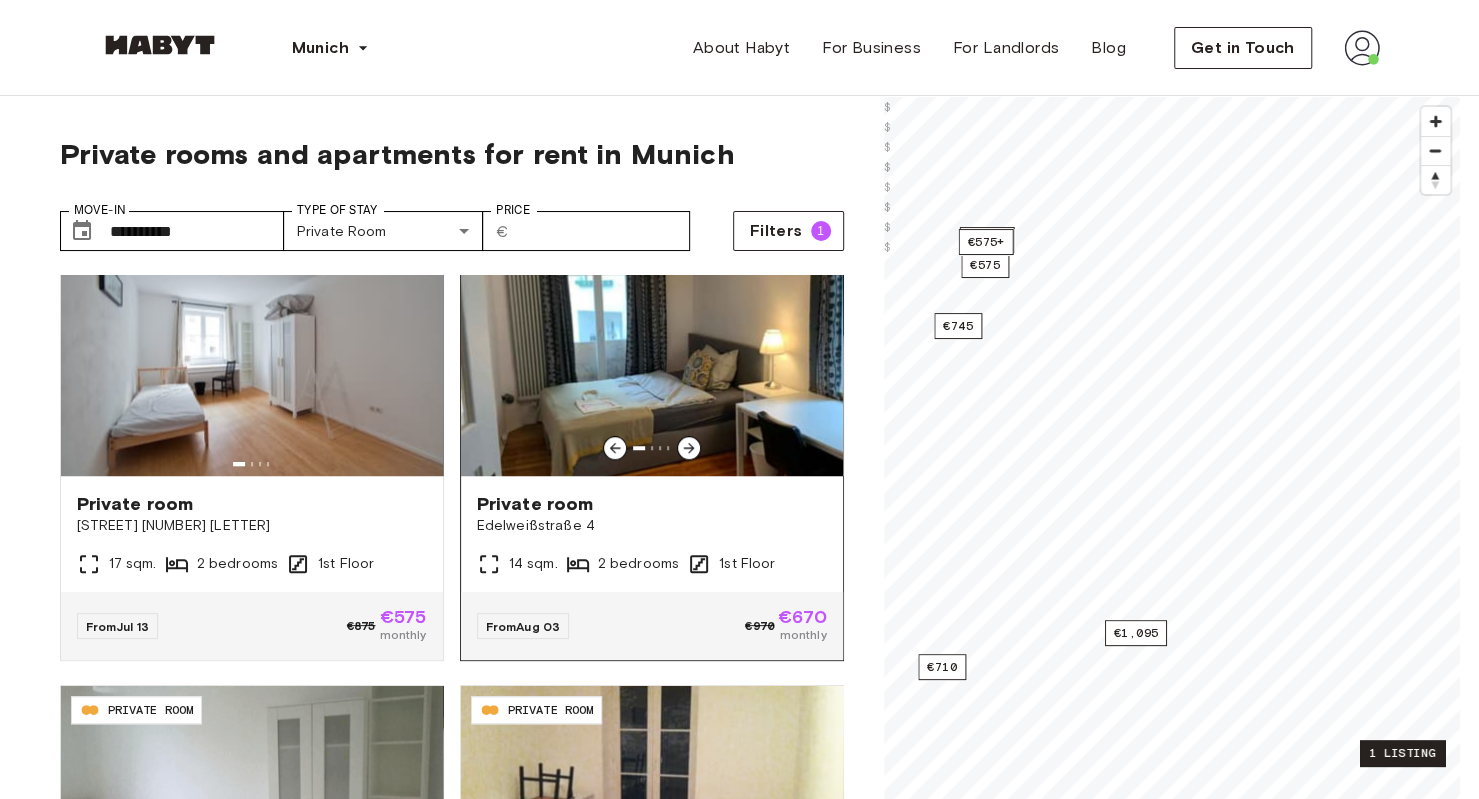 click 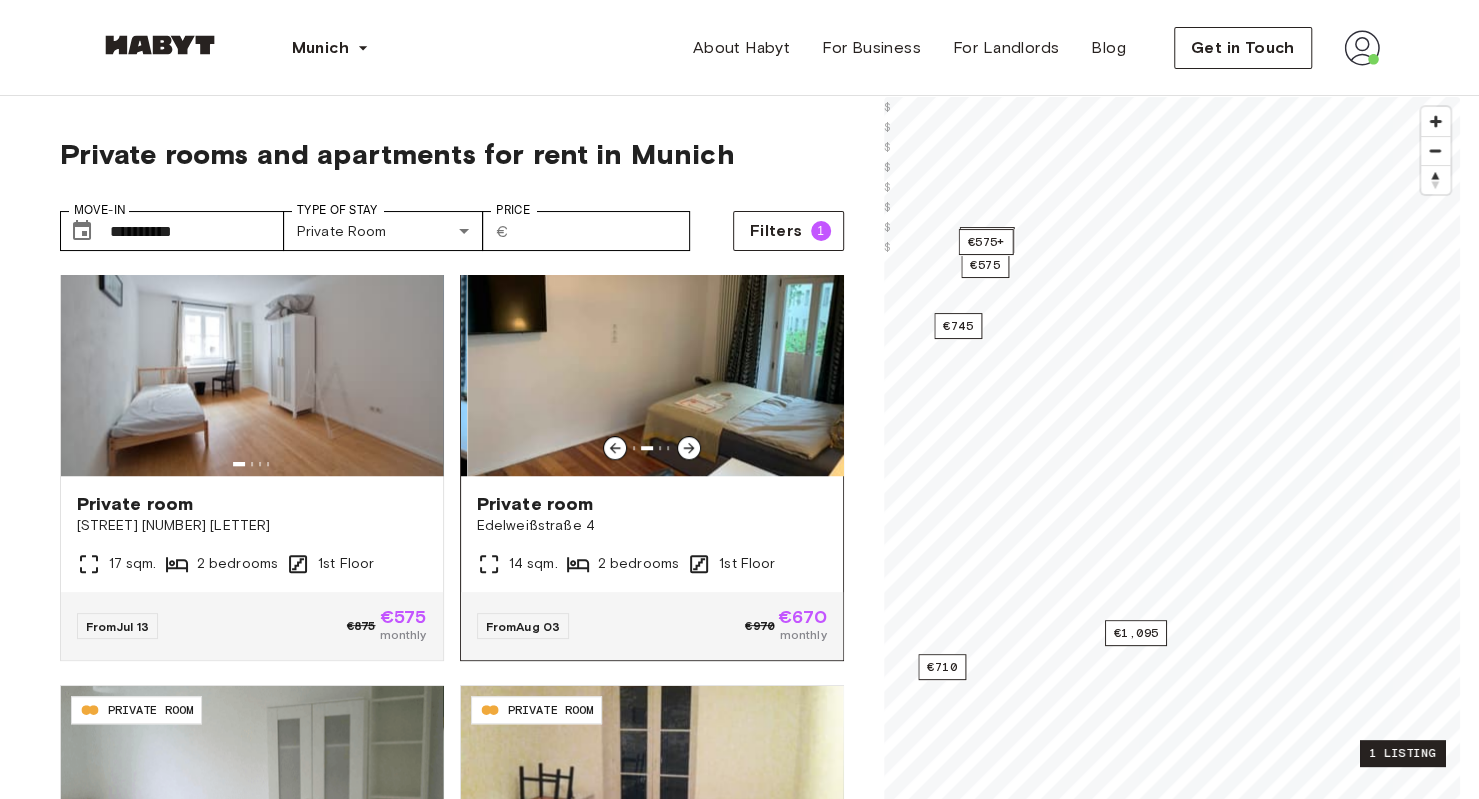 click 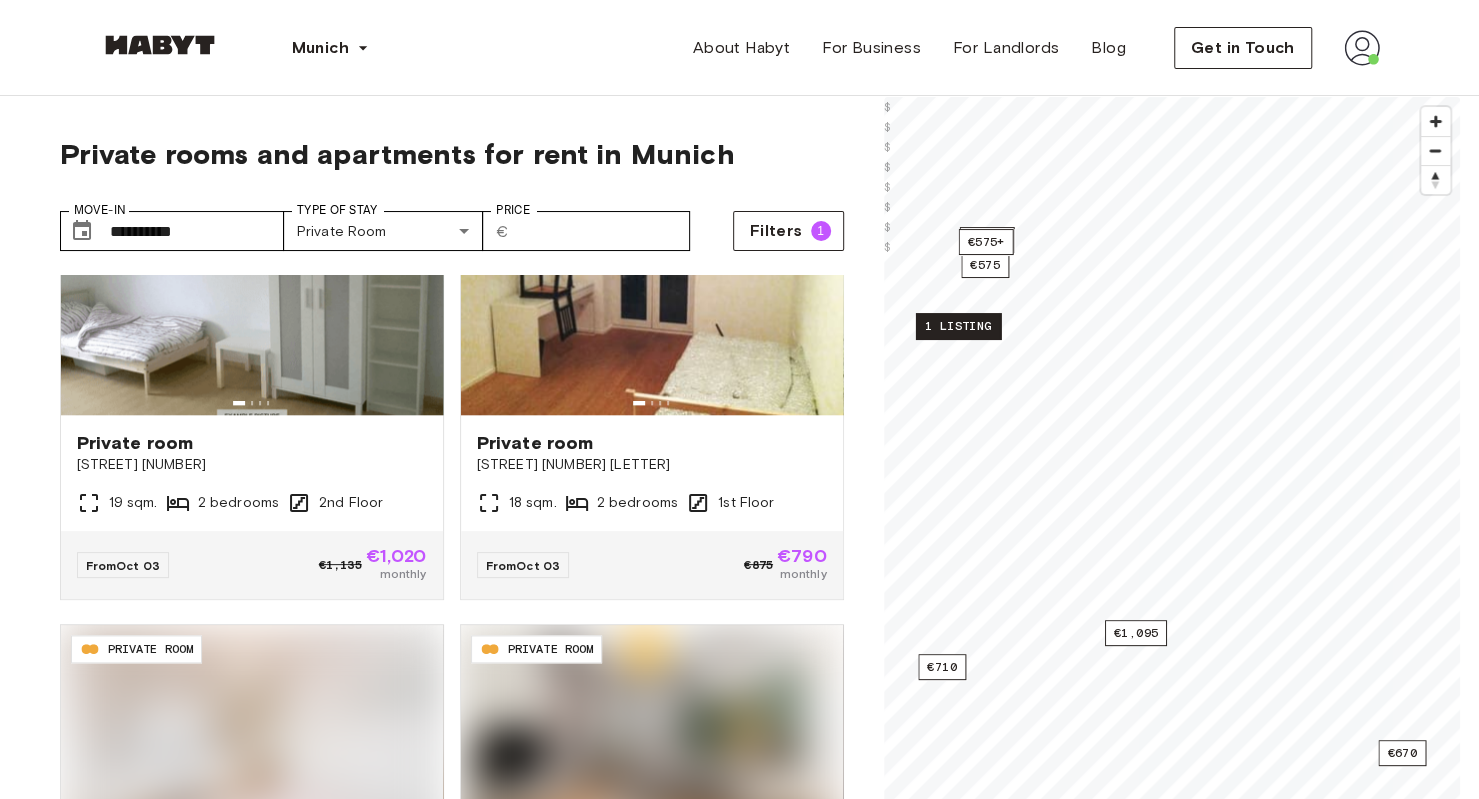 scroll, scrollTop: 1449, scrollLeft: 0, axis: vertical 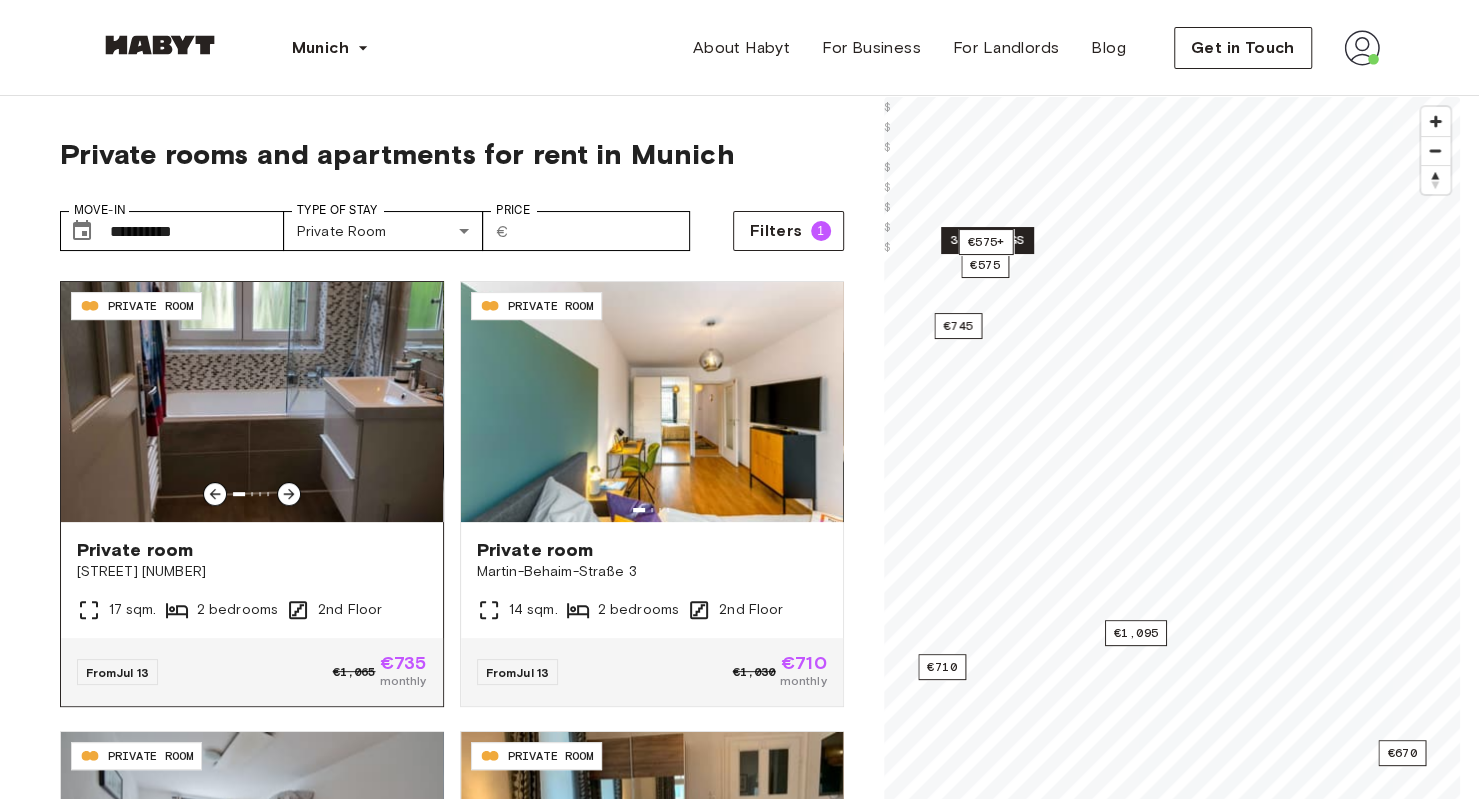 click on "Alfonsstraße 7" at bounding box center (252, 572) 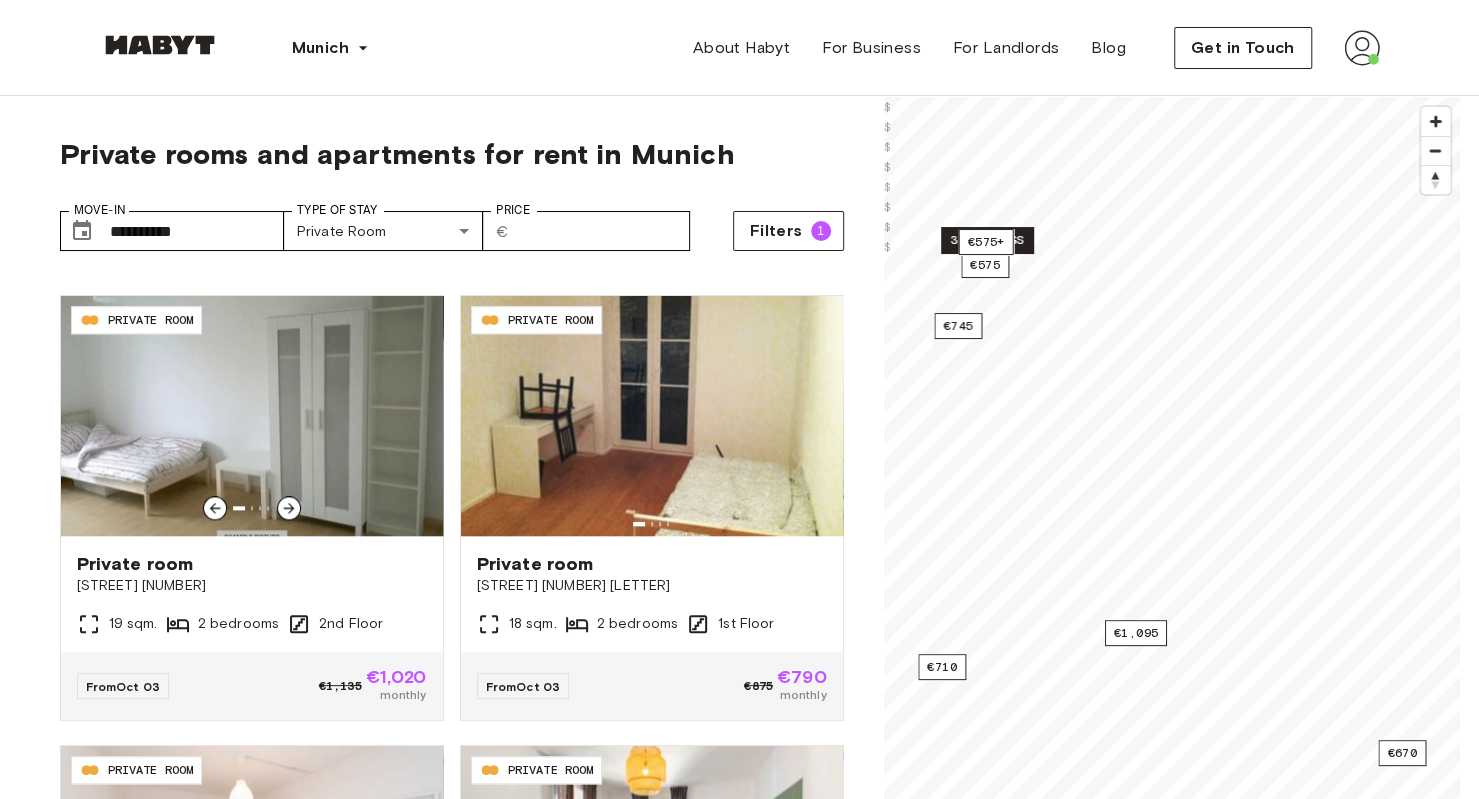 scroll, scrollTop: 1478, scrollLeft: 0, axis: vertical 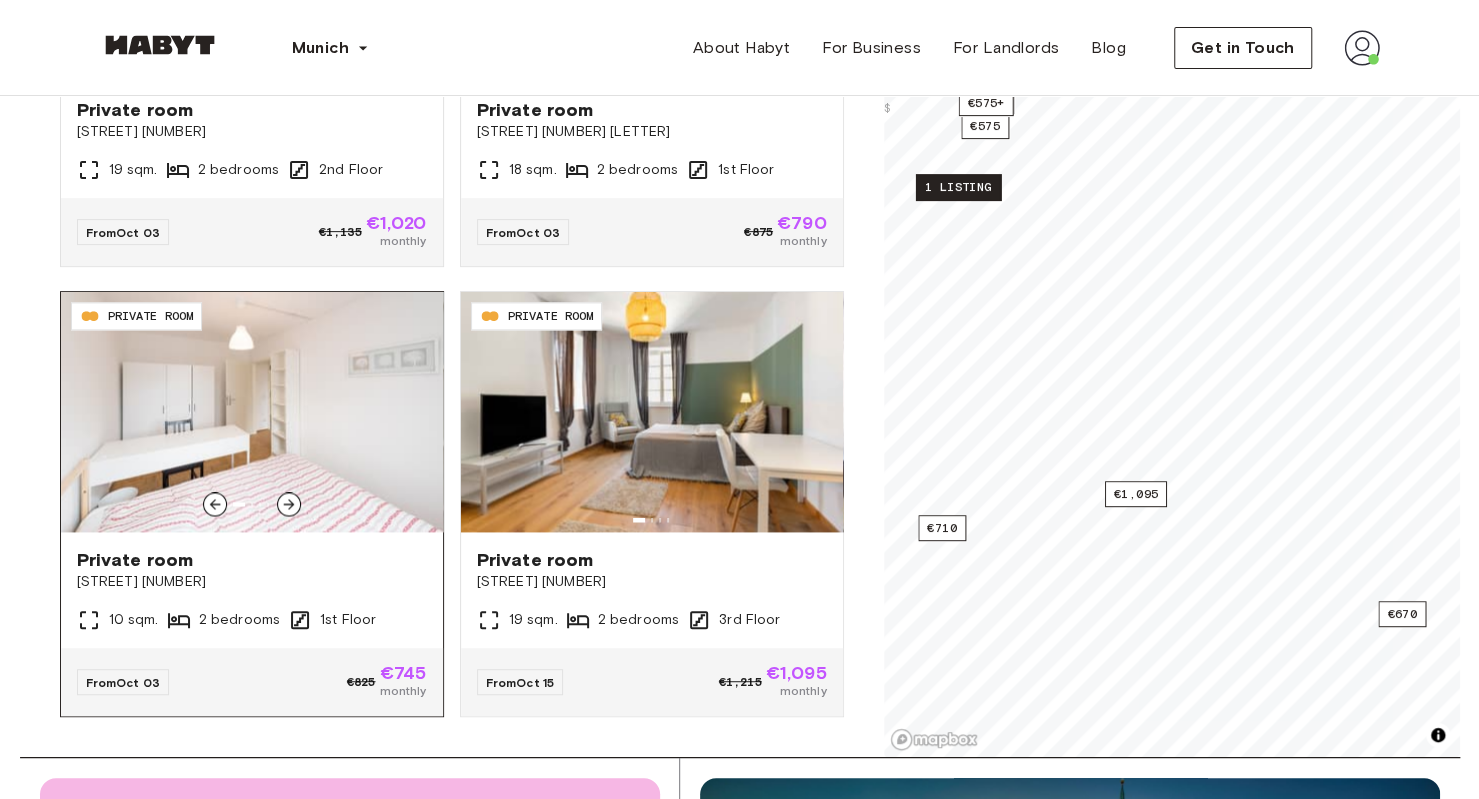 click on "Birkerstraße 32" at bounding box center (252, 582) 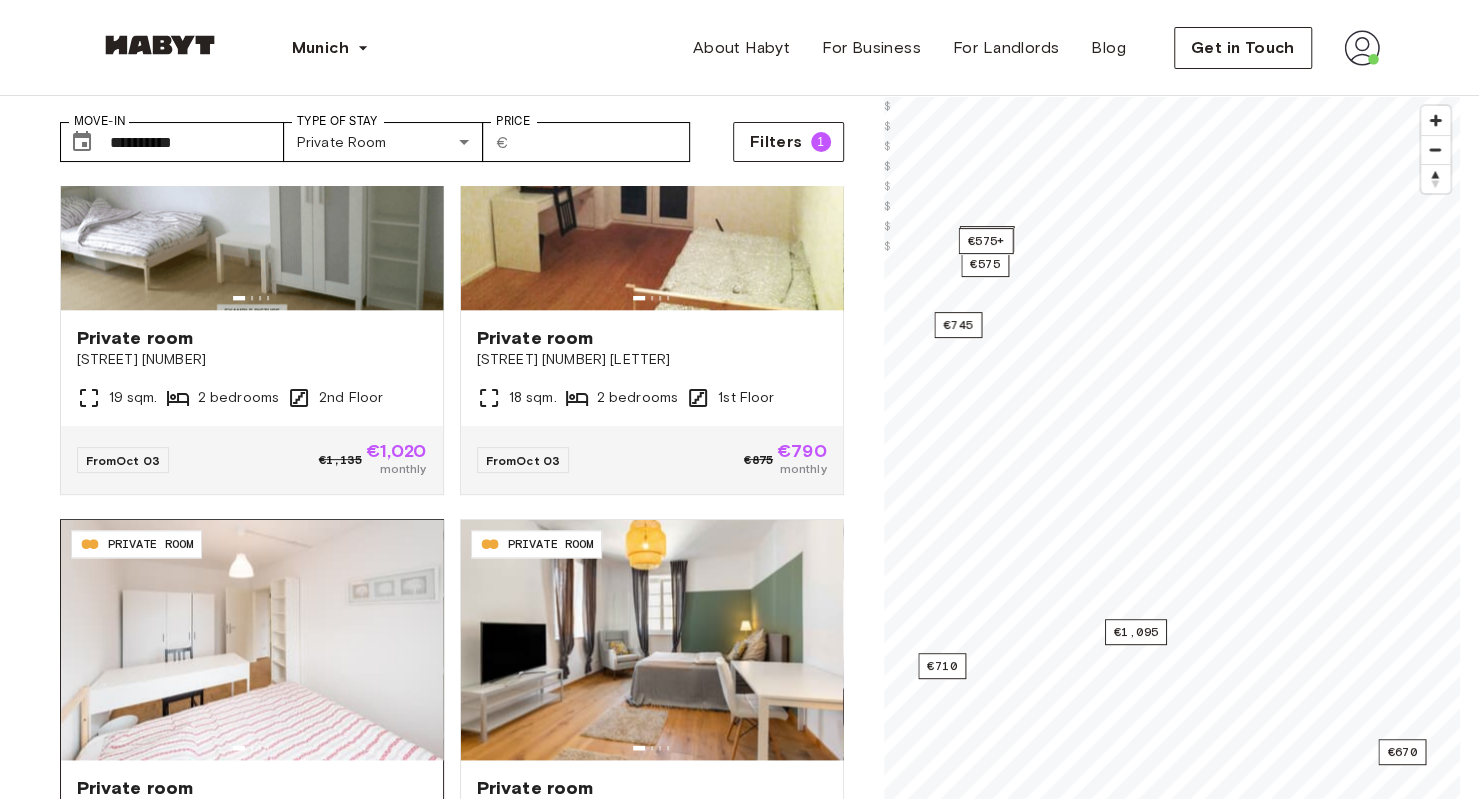 scroll, scrollTop: 0, scrollLeft: 0, axis: both 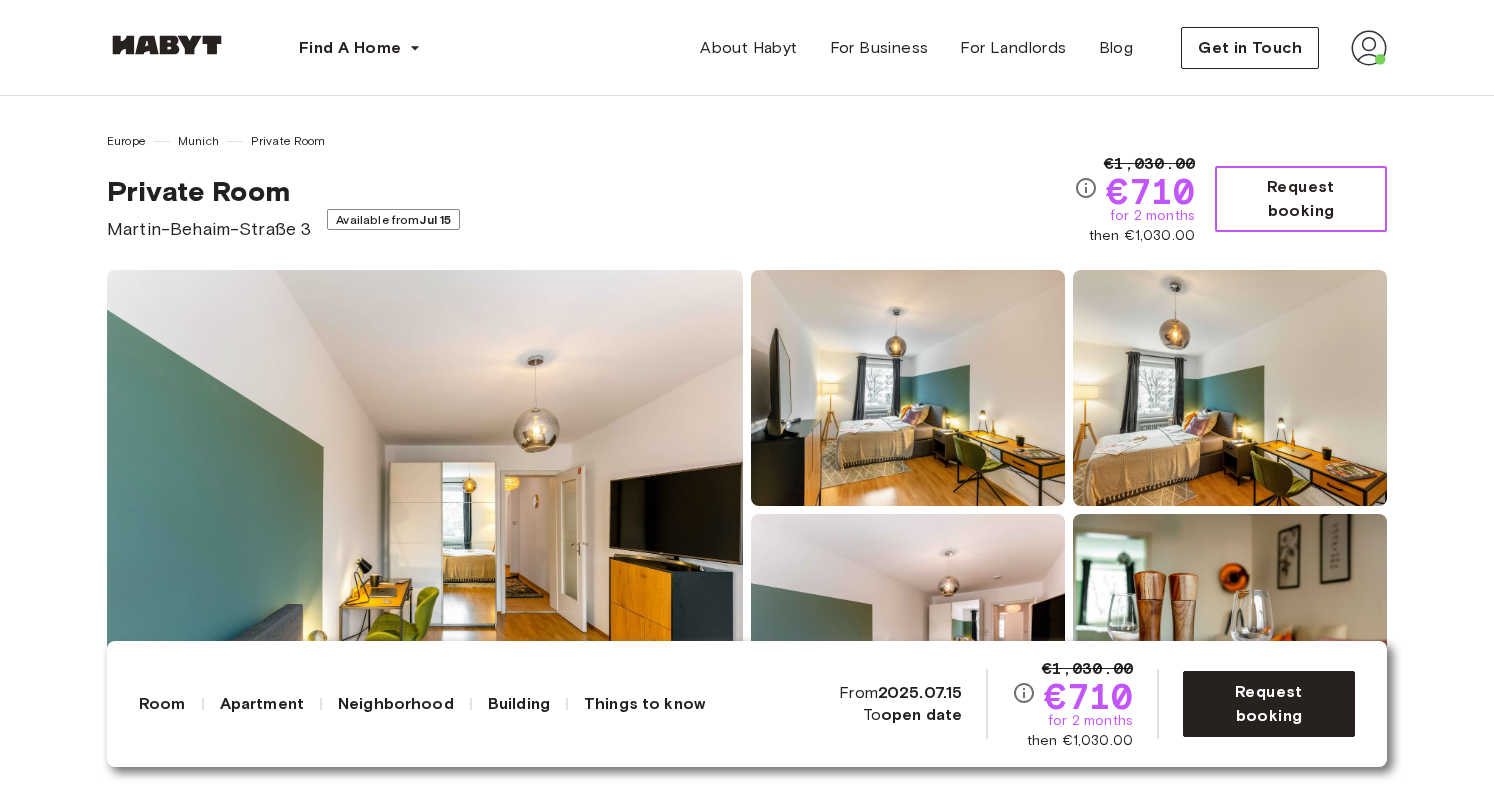 click on "Request booking" at bounding box center [1301, 199] 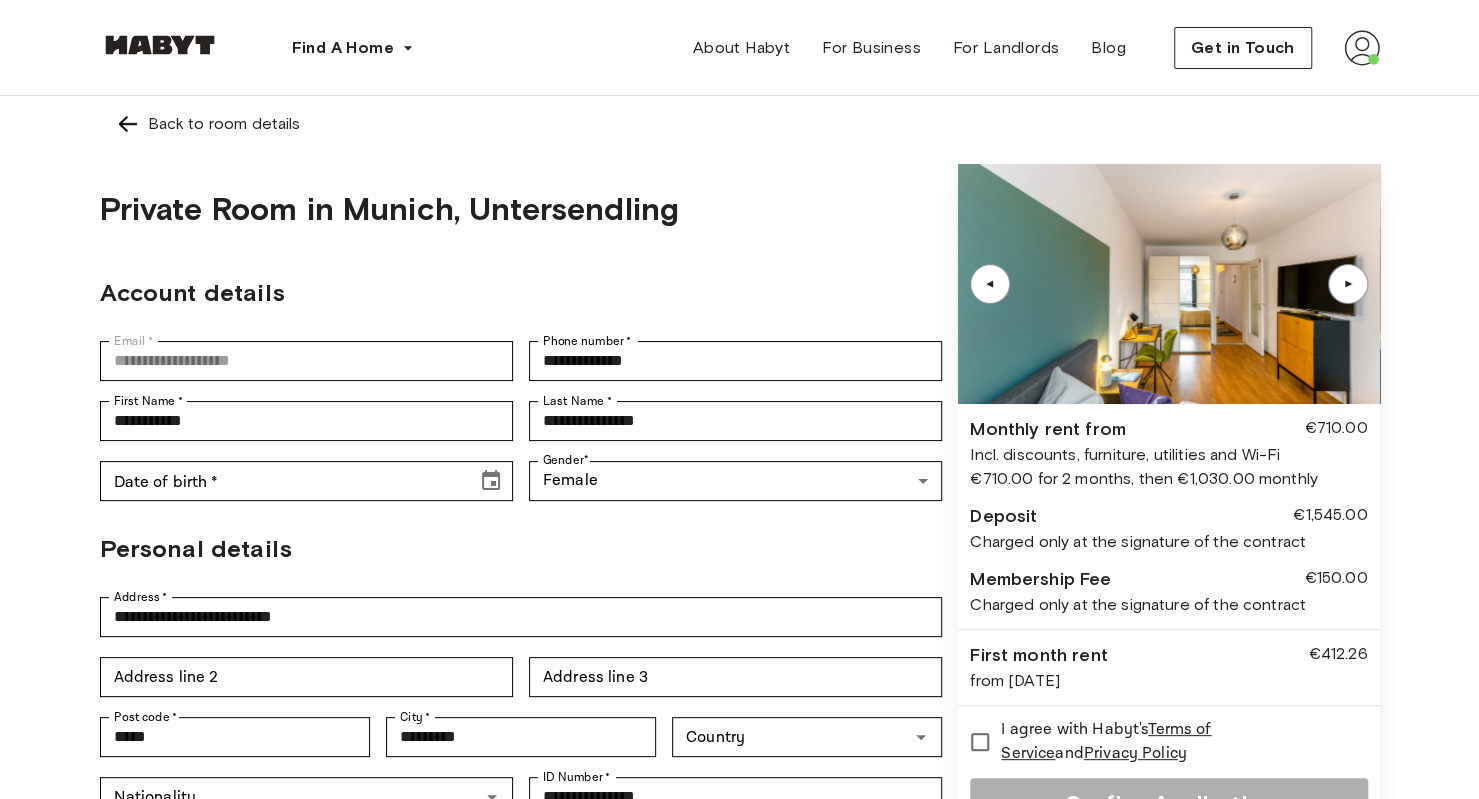 type on "**********" 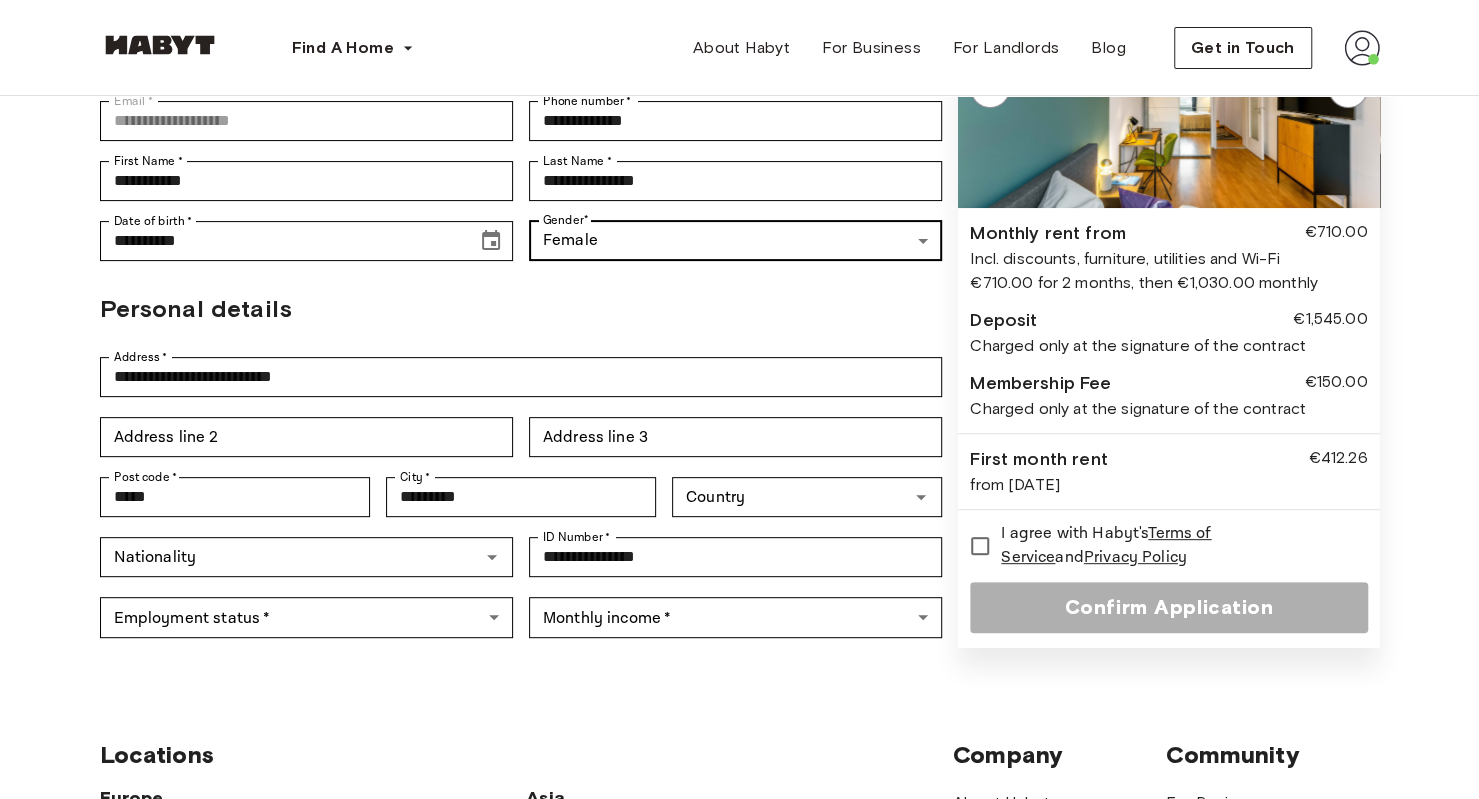 scroll, scrollTop: 241, scrollLeft: 0, axis: vertical 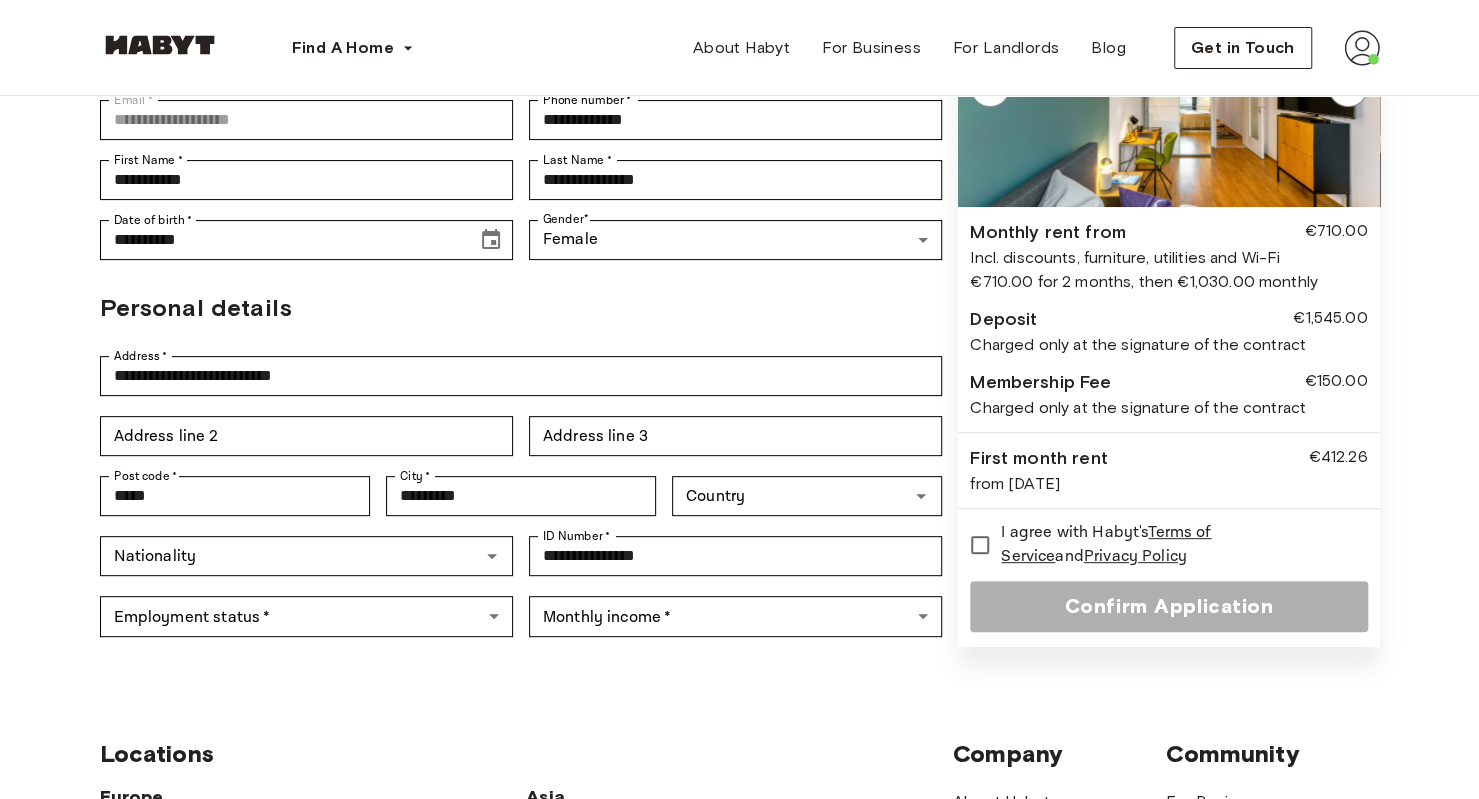 drag, startPoint x: 1021, startPoint y: 485, endPoint x: 1076, endPoint y: 478, distance: 55.443665 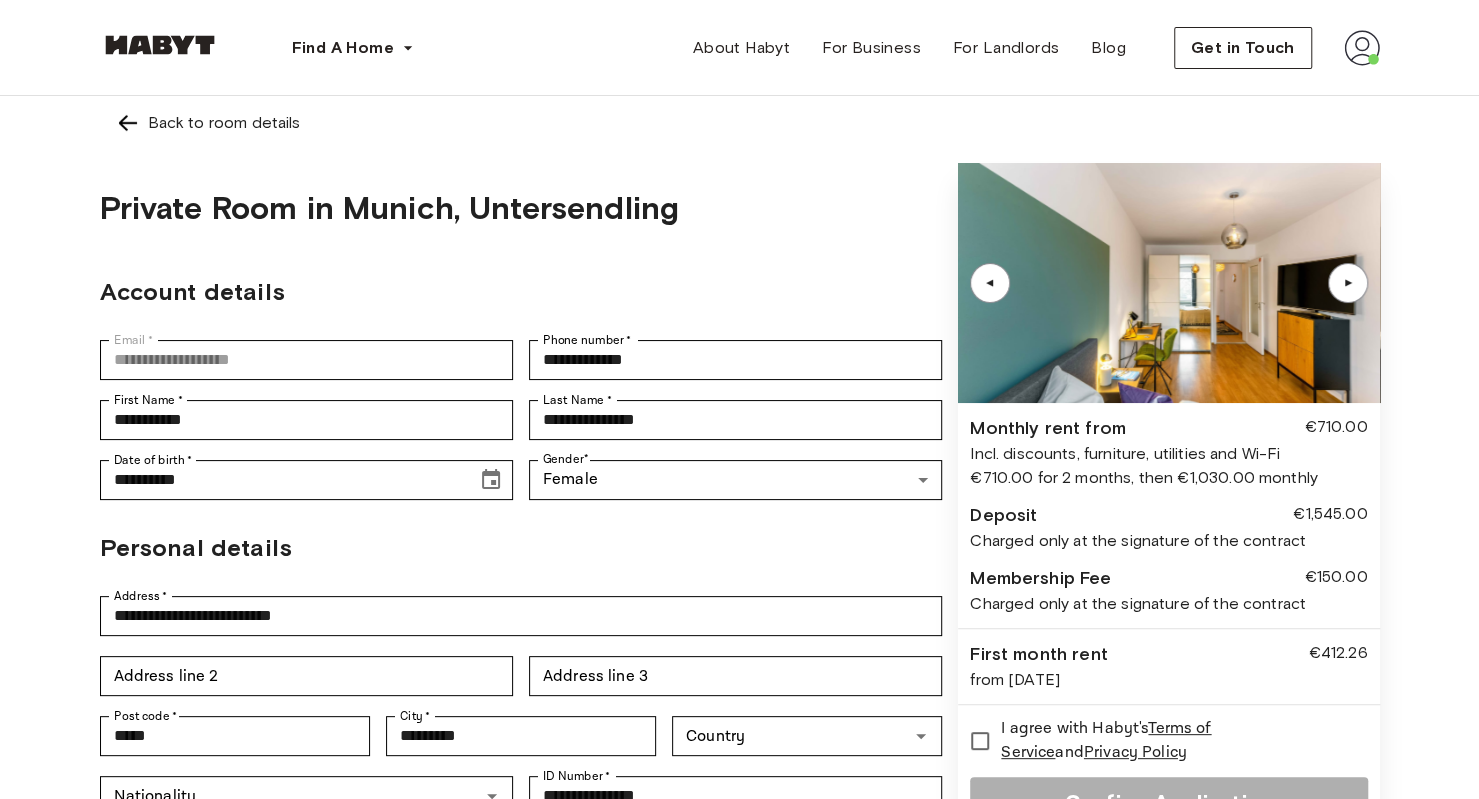 scroll, scrollTop: 0, scrollLeft: 0, axis: both 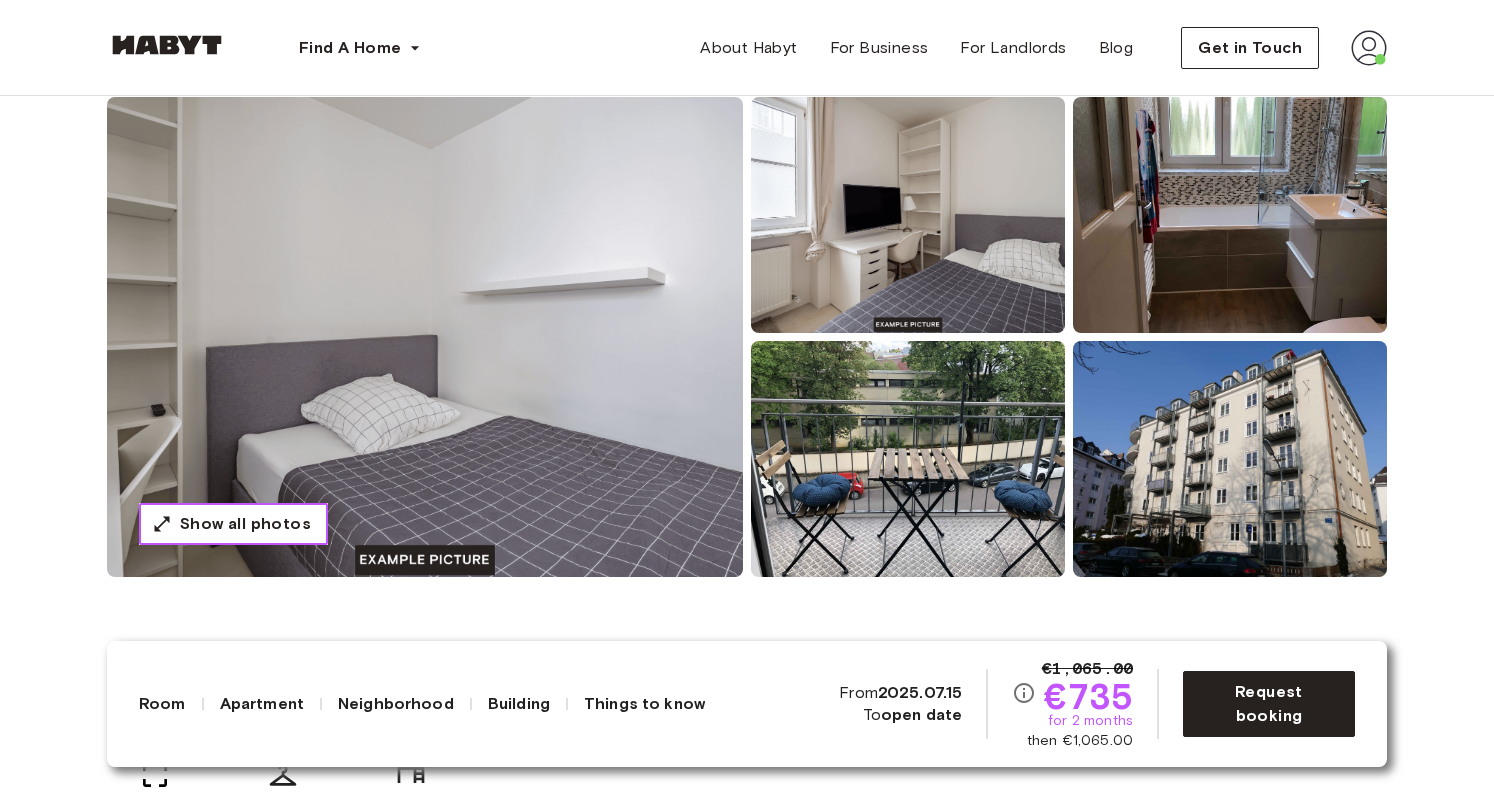 click on "Show all photos" at bounding box center [245, 524] 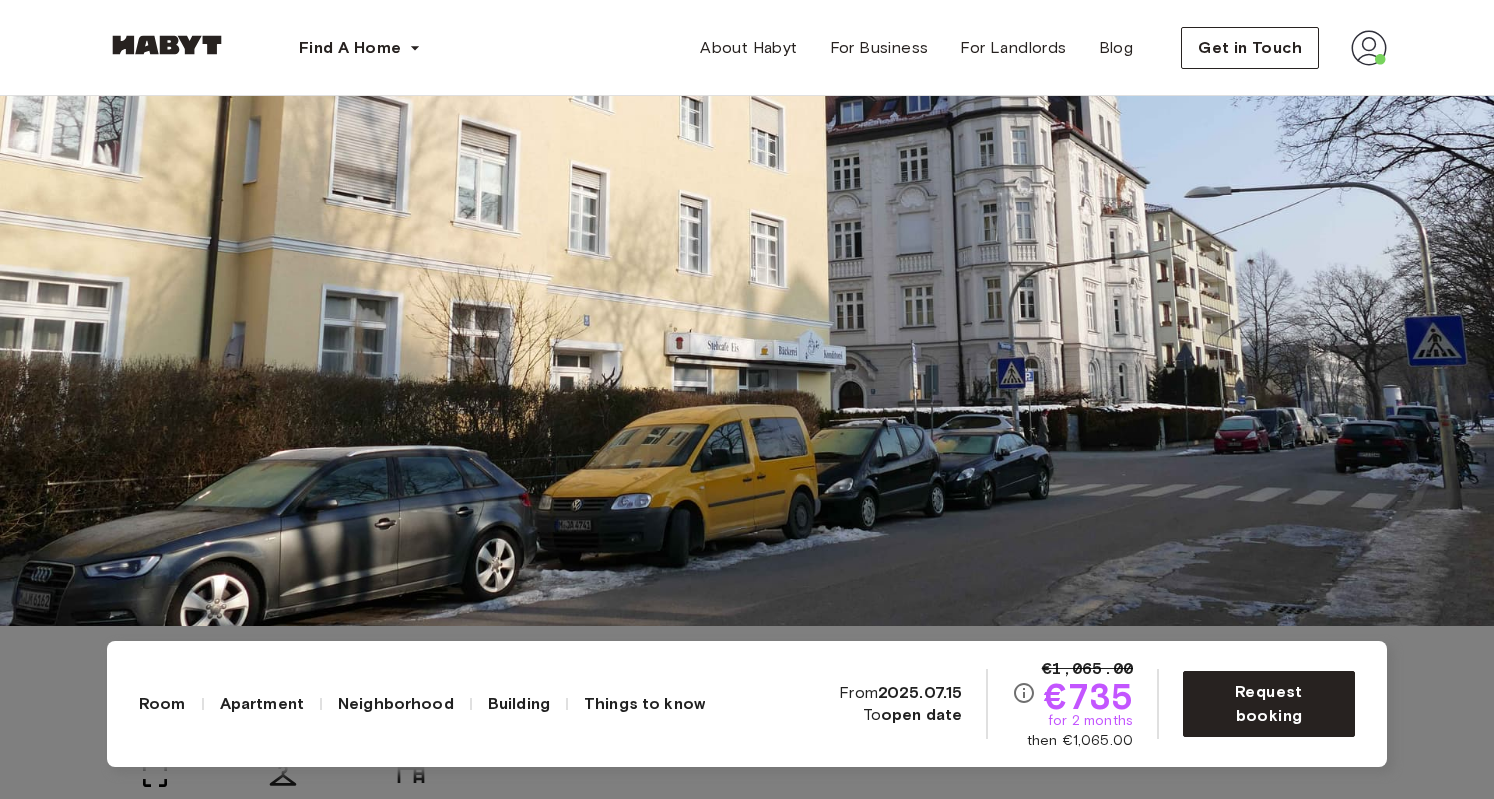 type 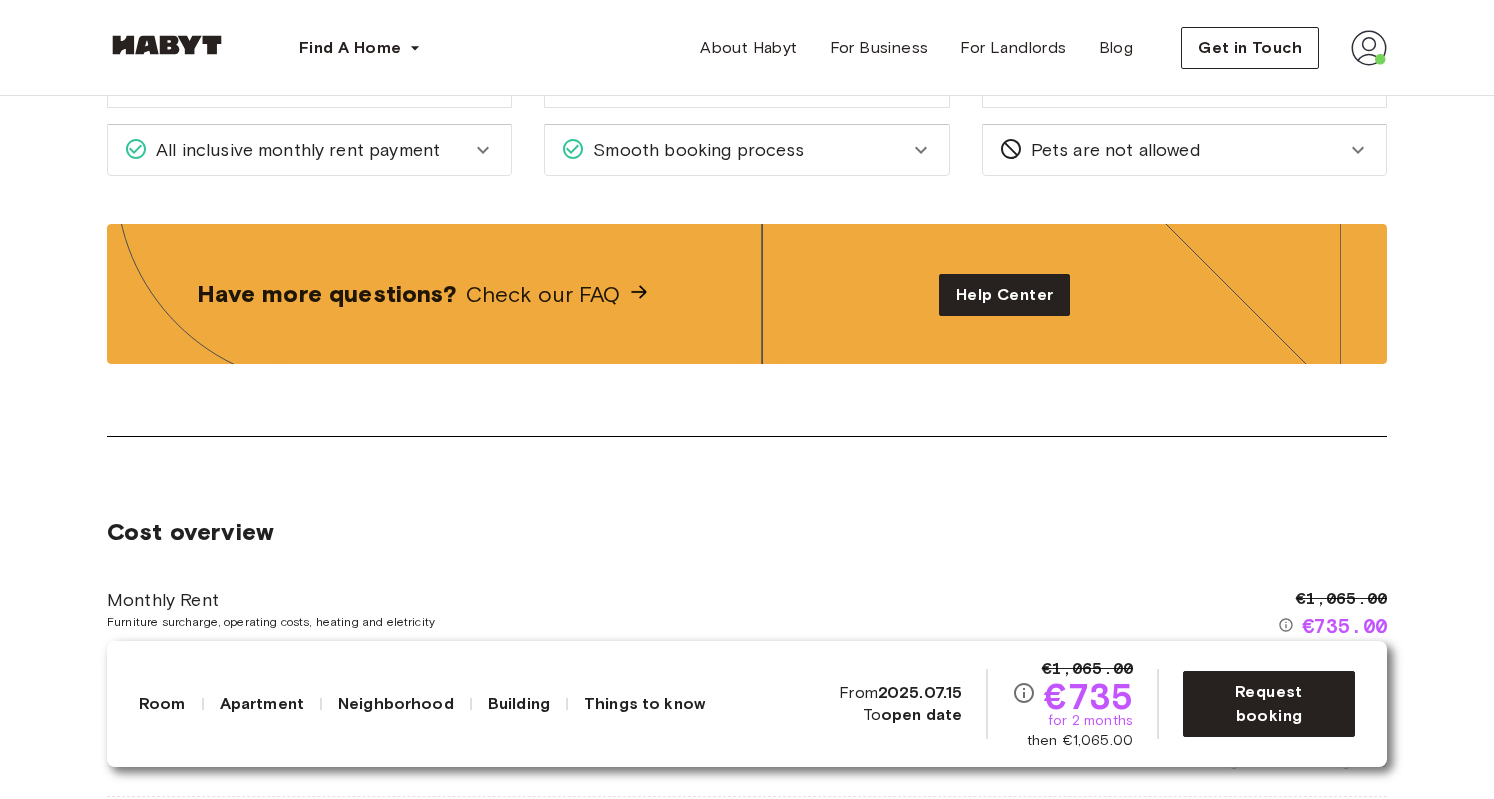 scroll, scrollTop: 2386, scrollLeft: 0, axis: vertical 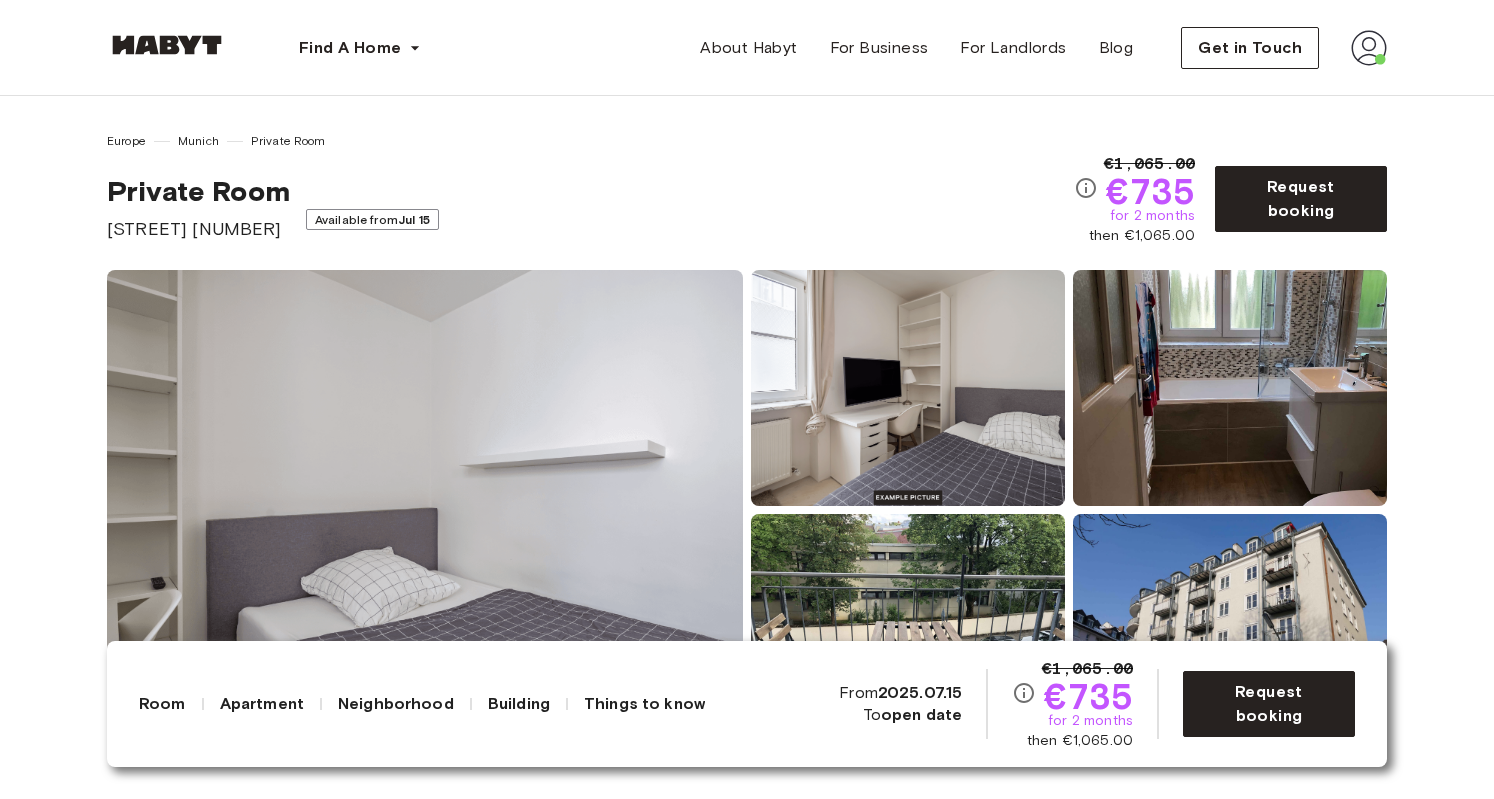 click at bounding box center (1369, 48) 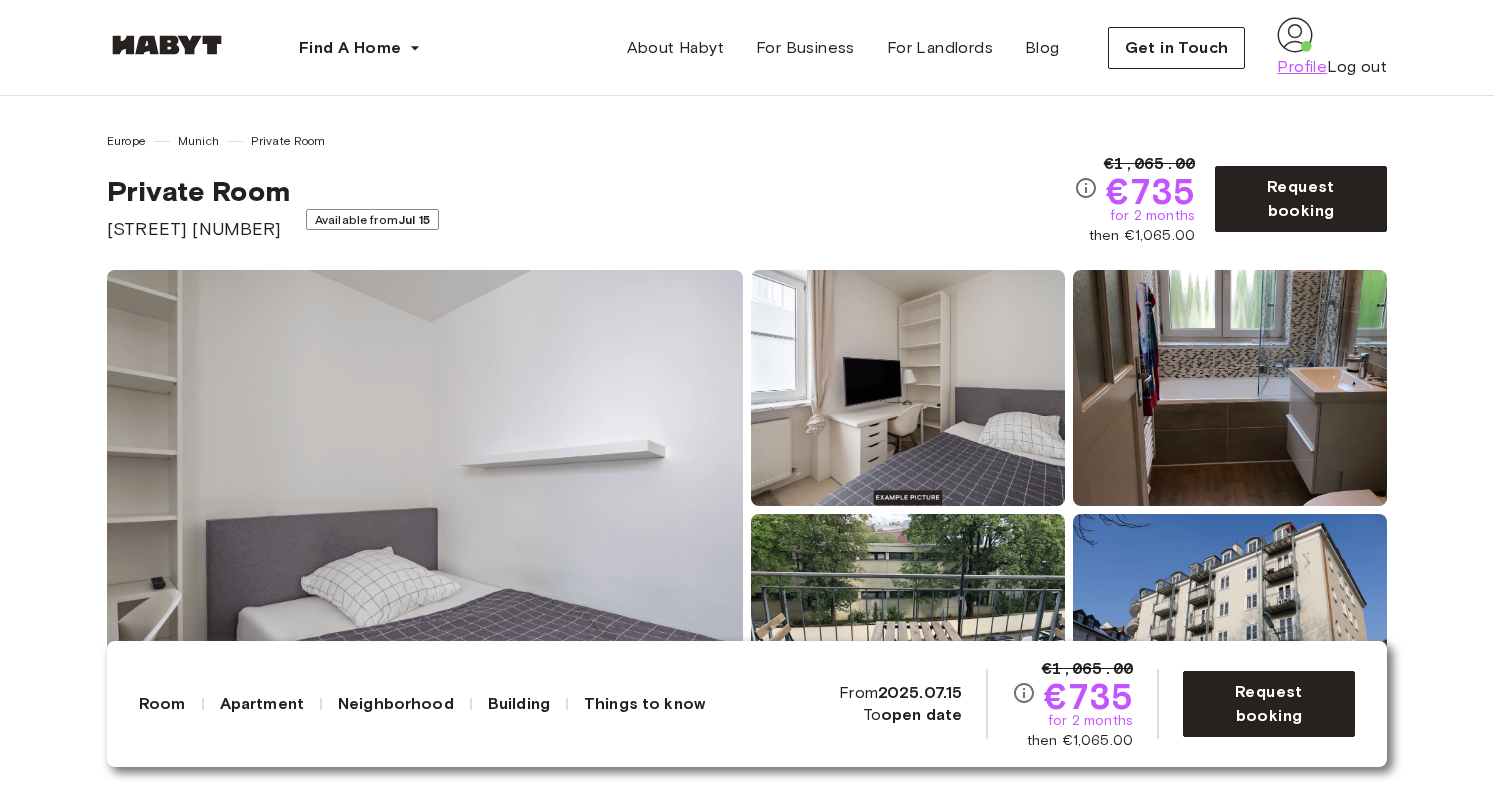 click on "Profile" at bounding box center (1302, 67) 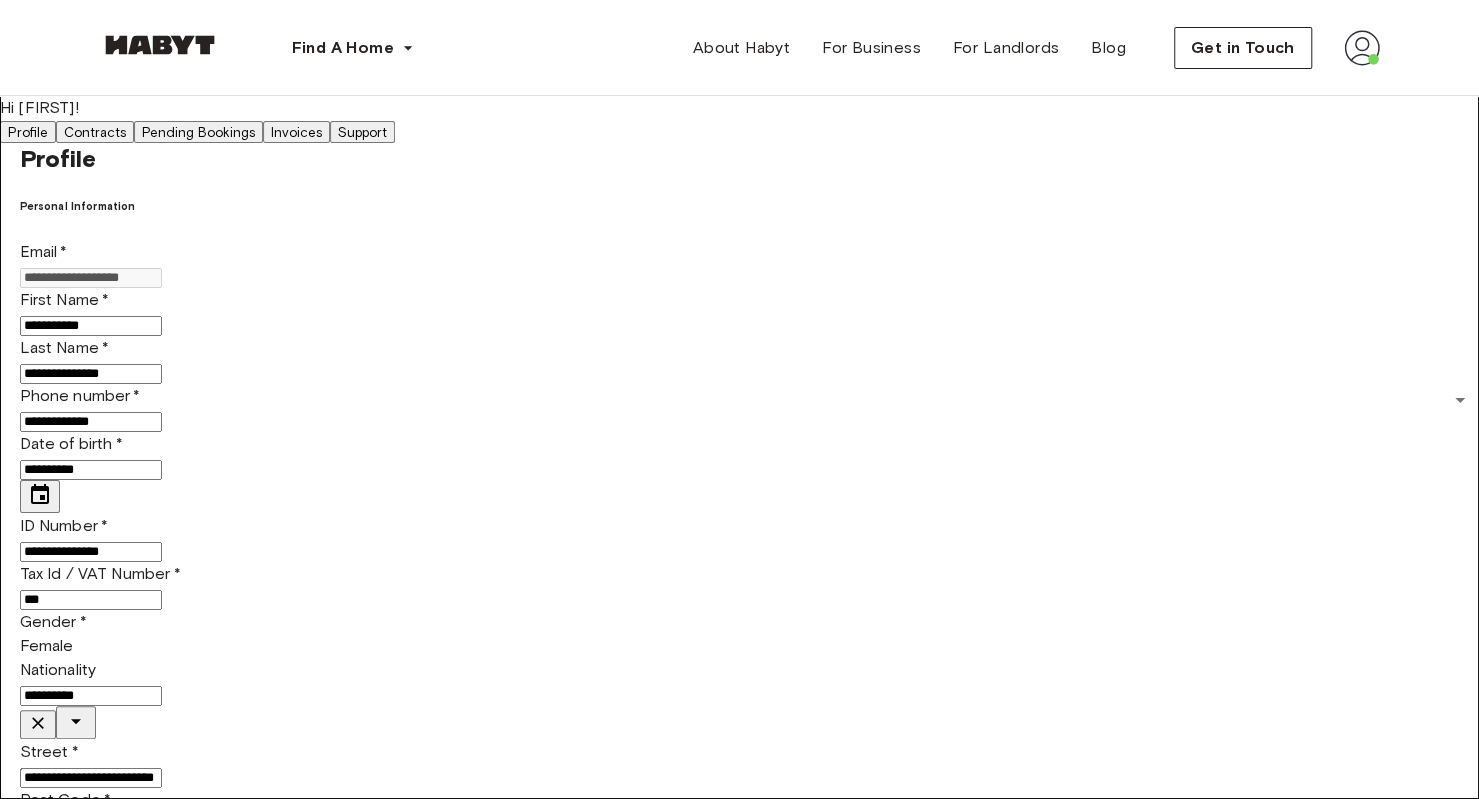 click on "Pending Bookings" at bounding box center (198, 132) 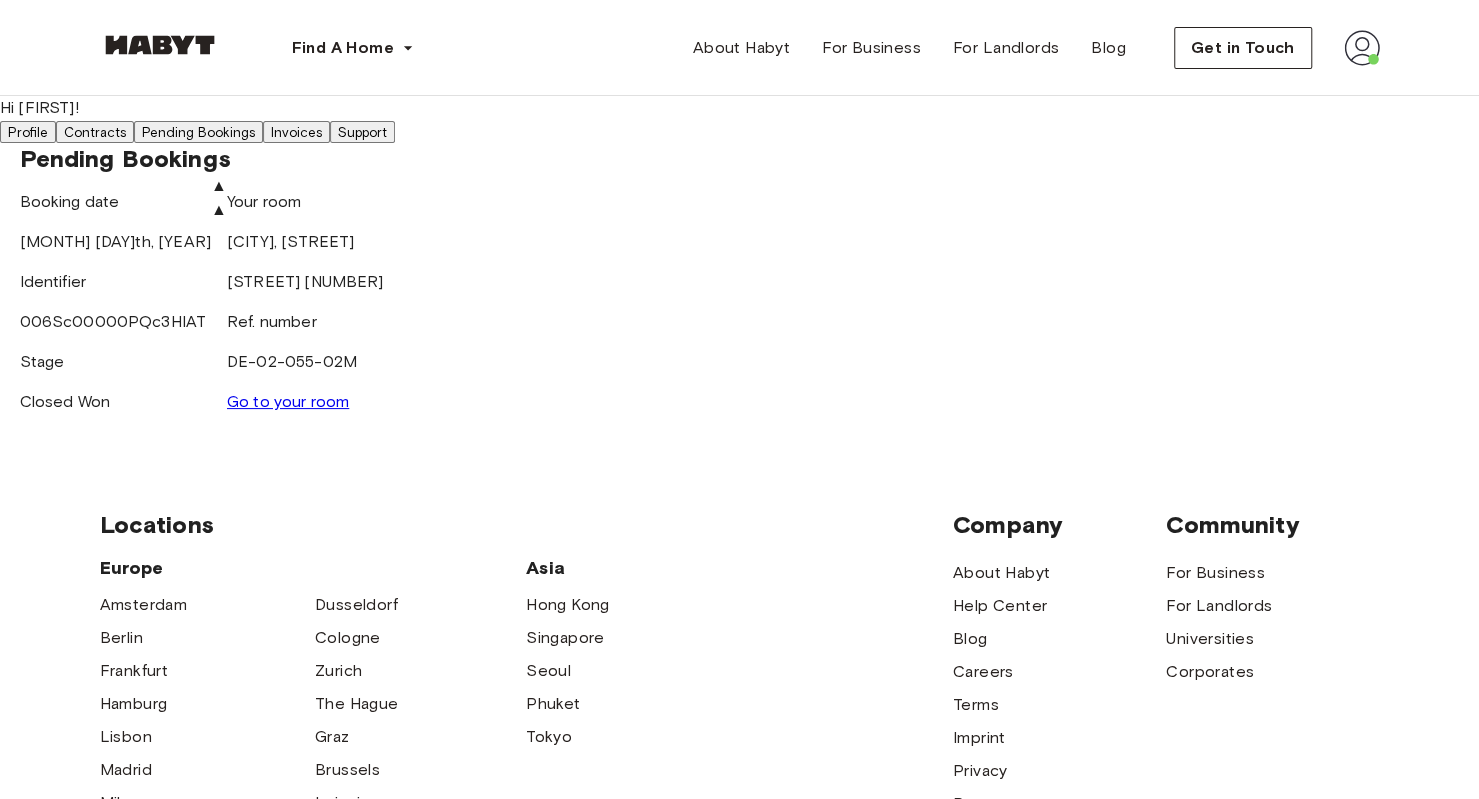 type 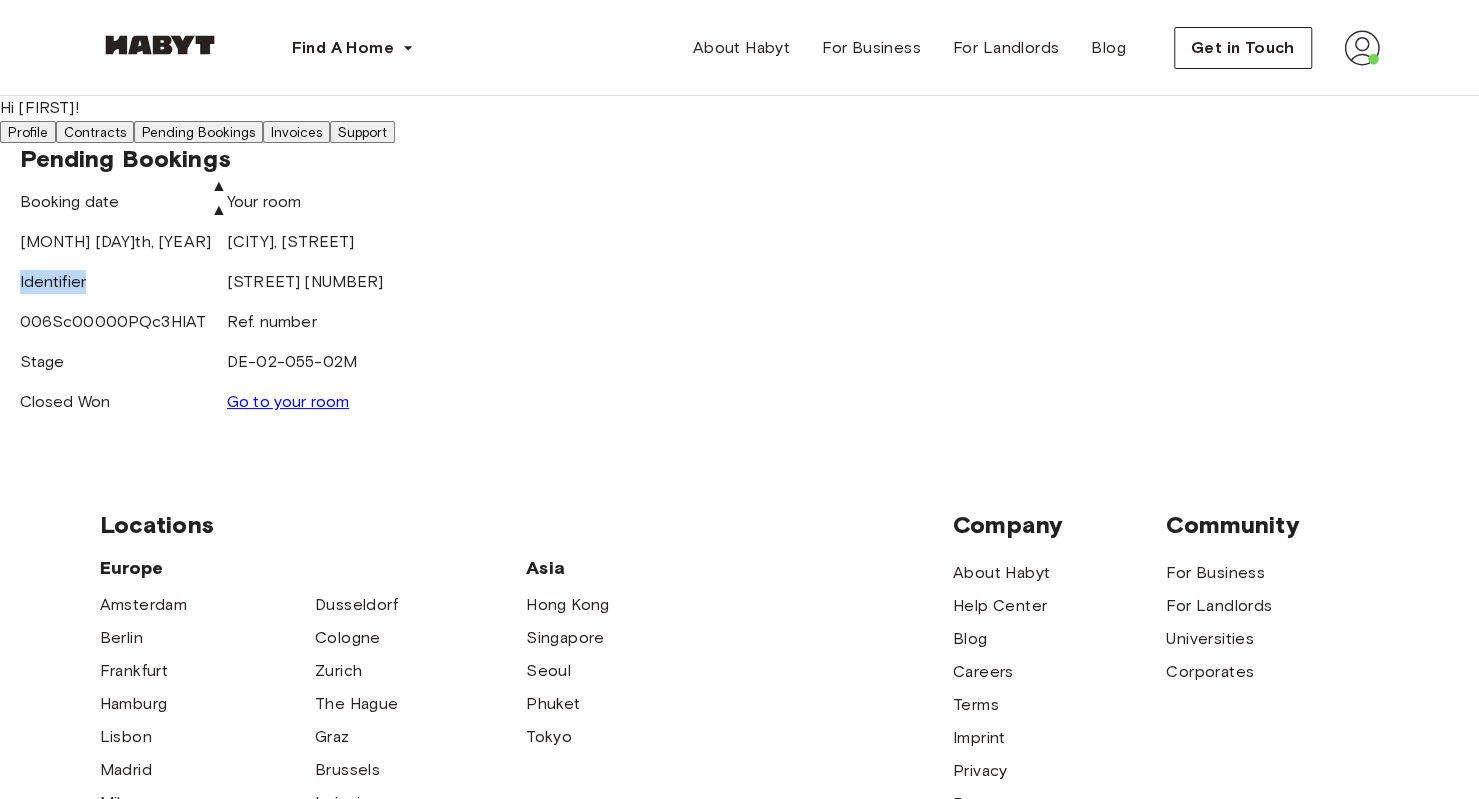 click on "Identifier" at bounding box center [115, 282] 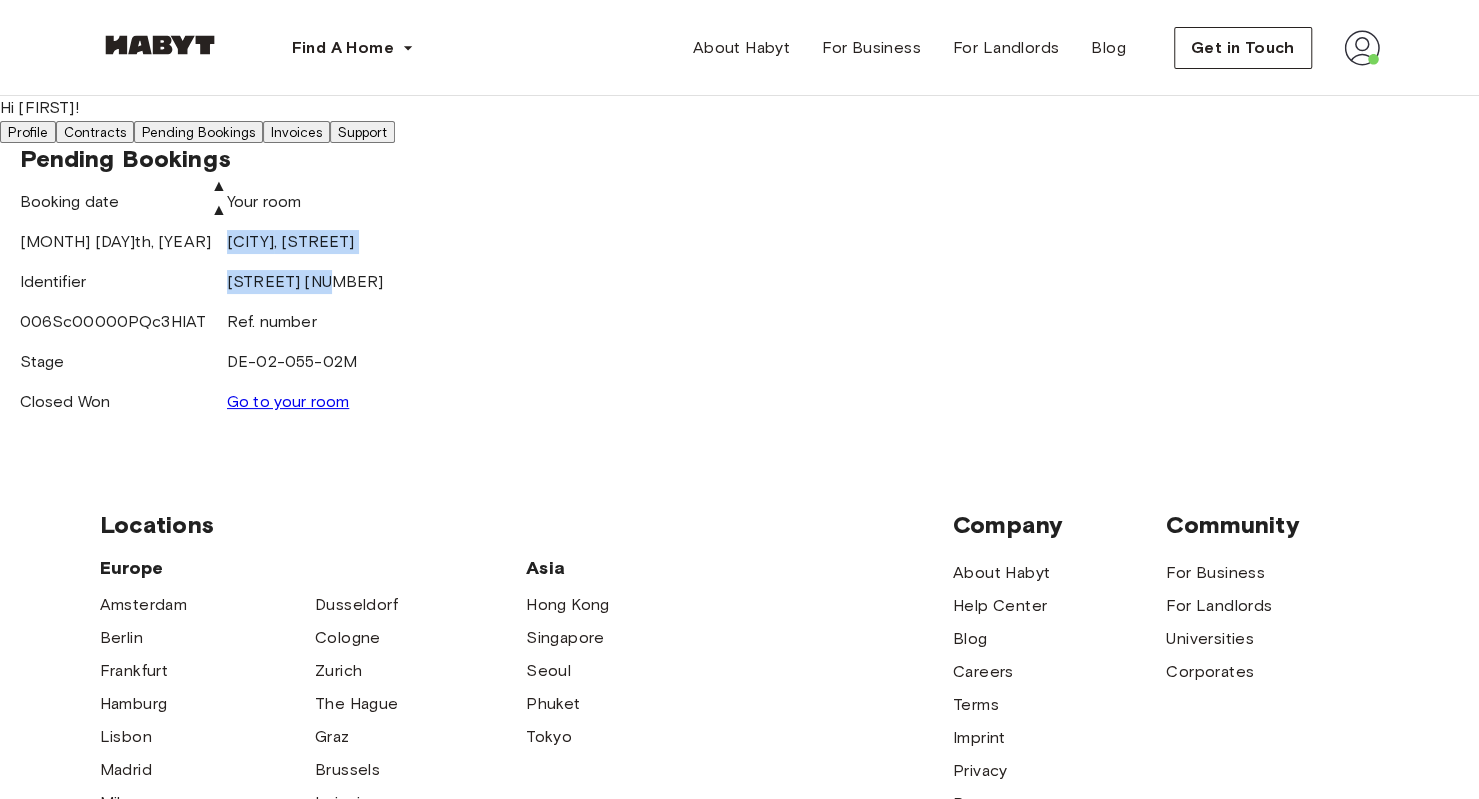 drag, startPoint x: 1110, startPoint y: 349, endPoint x: 1190, endPoint y: 388, distance: 89 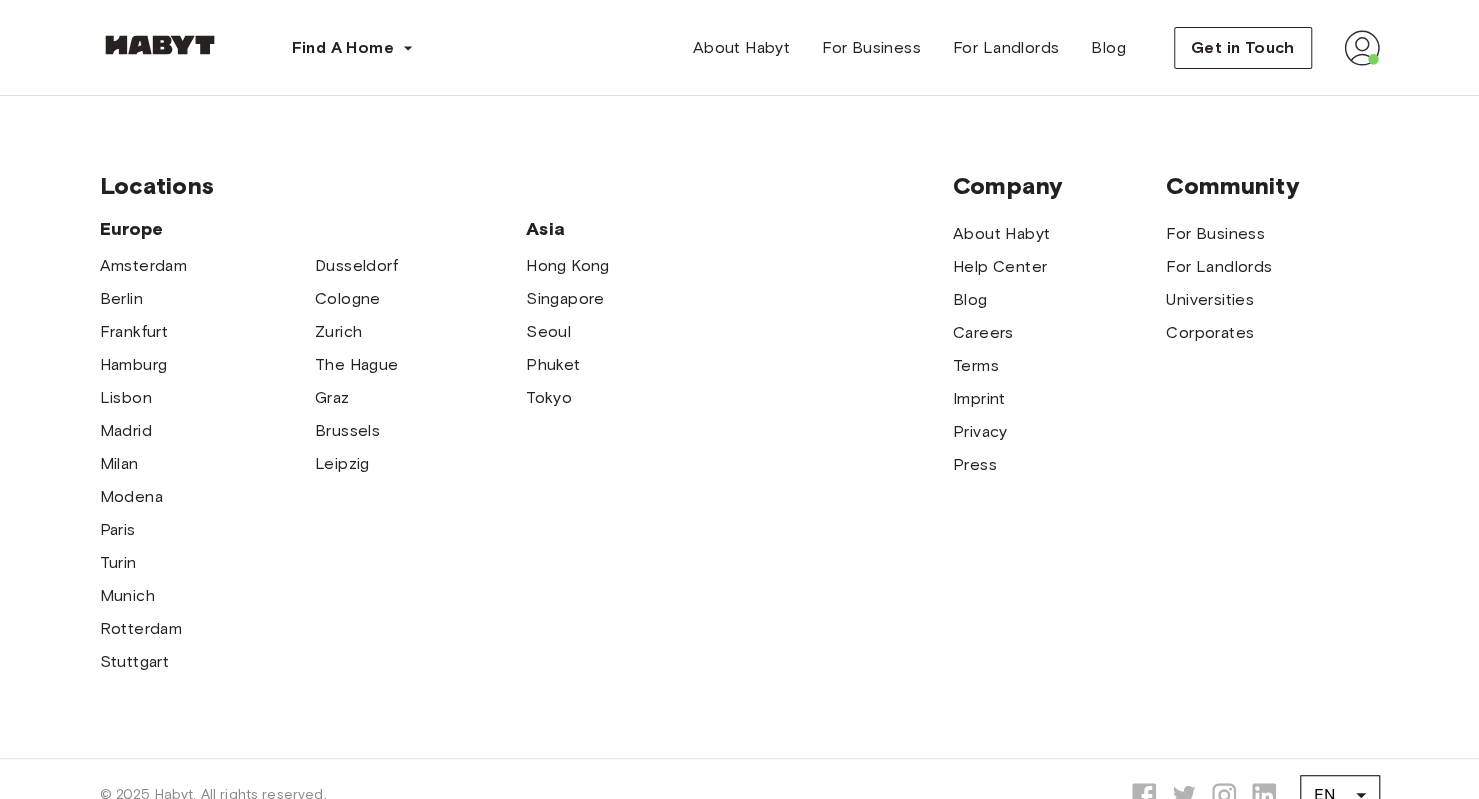 scroll, scrollTop: 340, scrollLeft: 0, axis: vertical 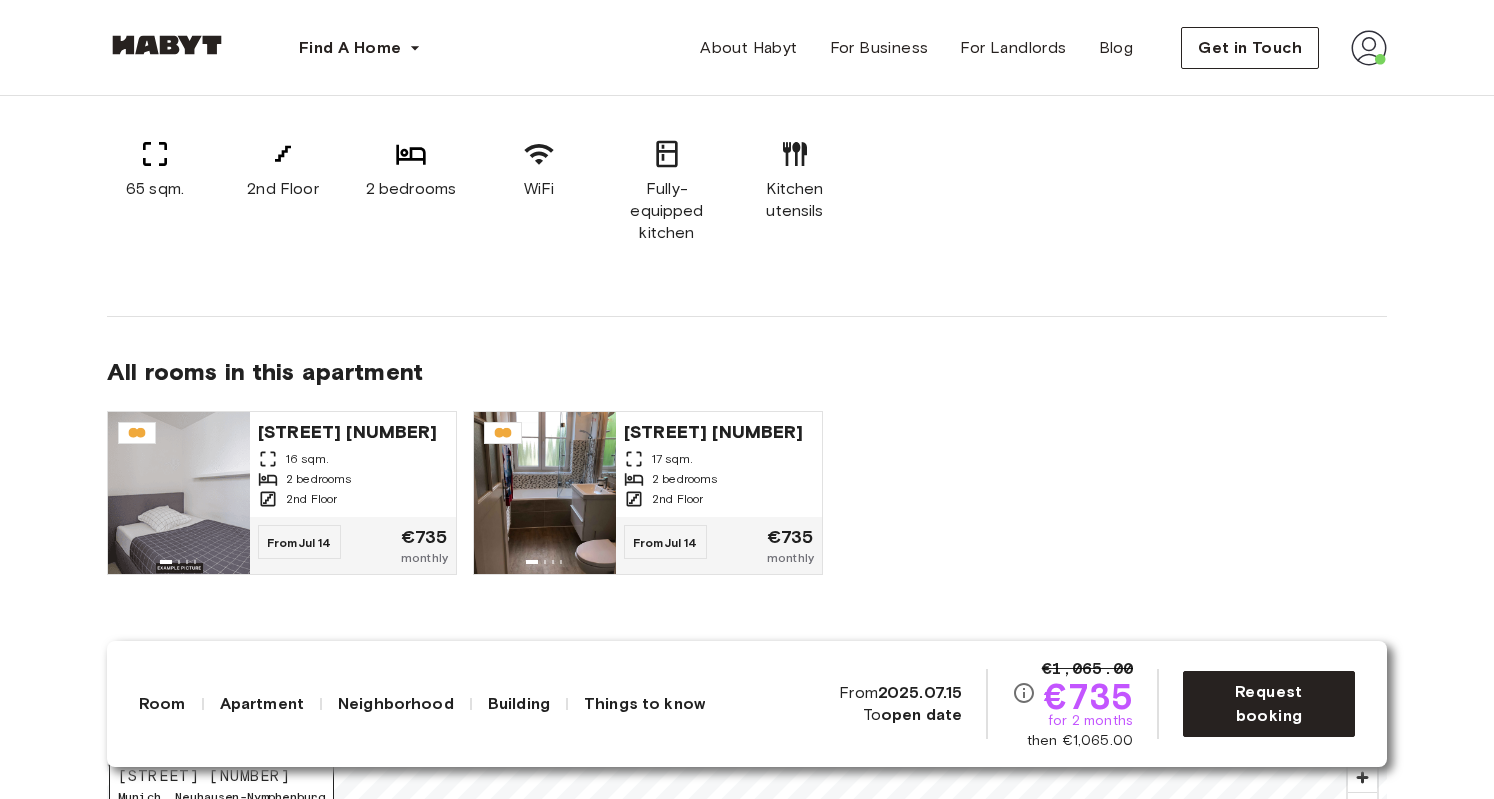 click at bounding box center [1369, 48] 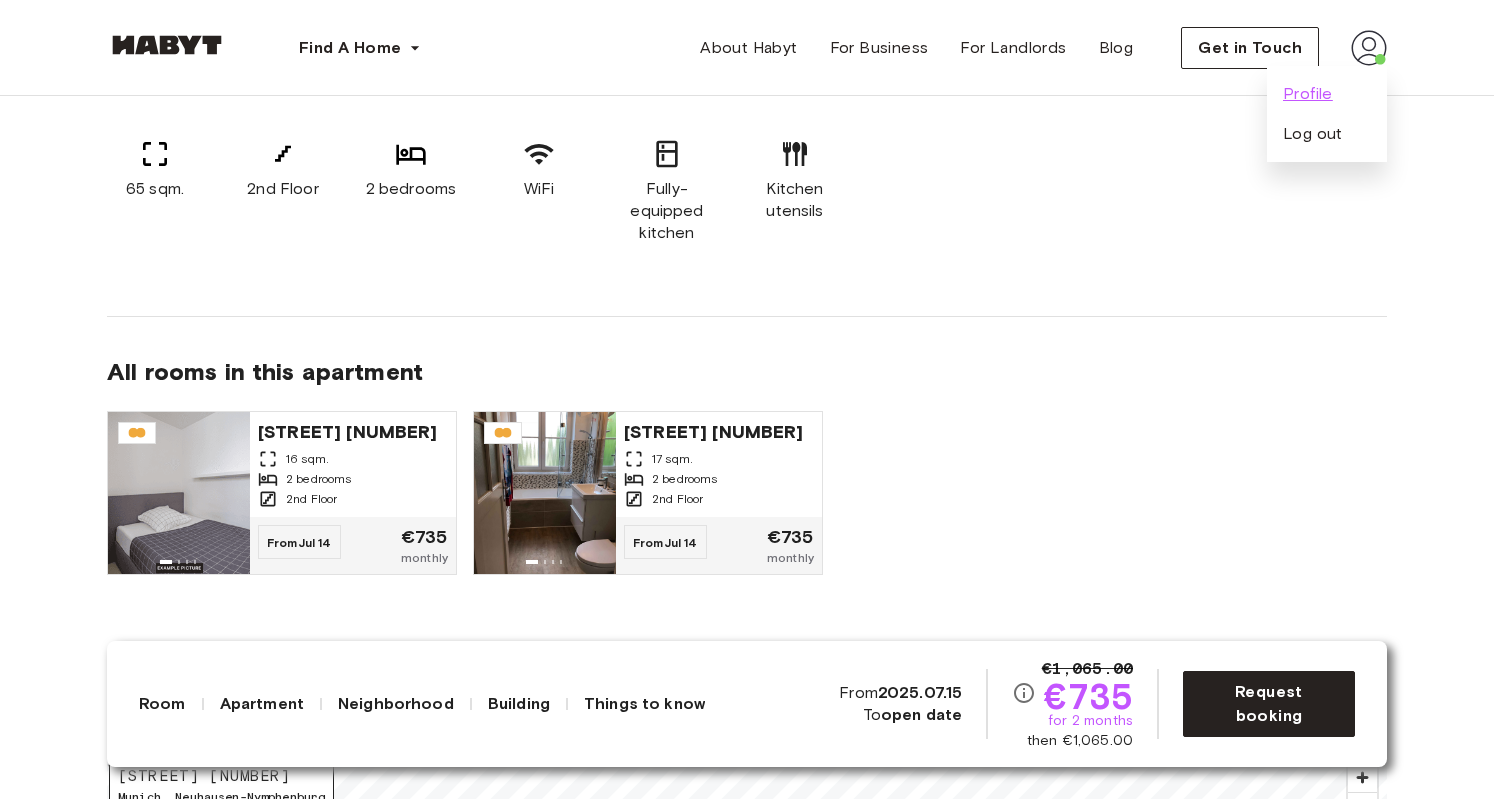 click on "Profile" at bounding box center [1308, 94] 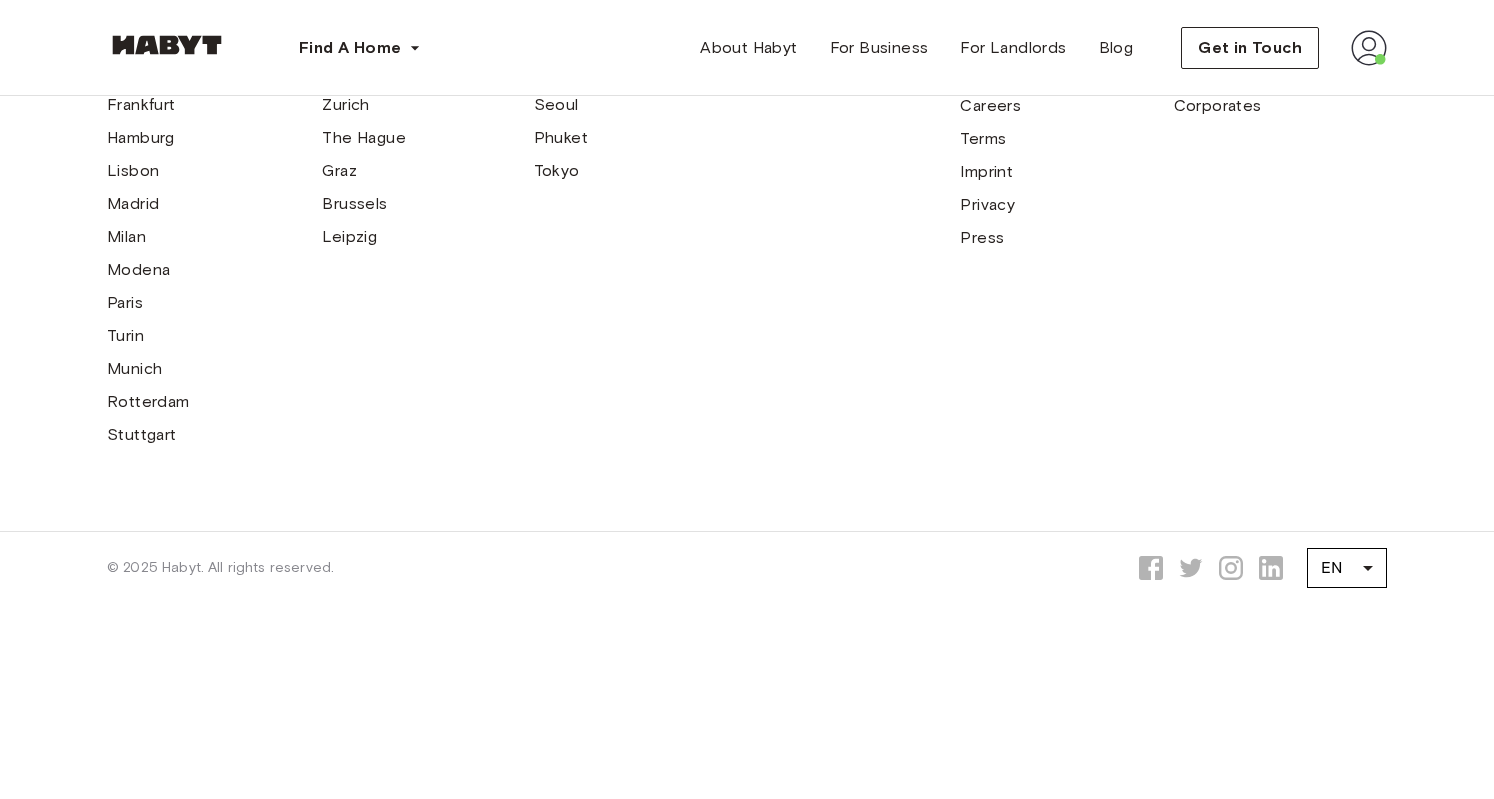 scroll, scrollTop: 0, scrollLeft: 0, axis: both 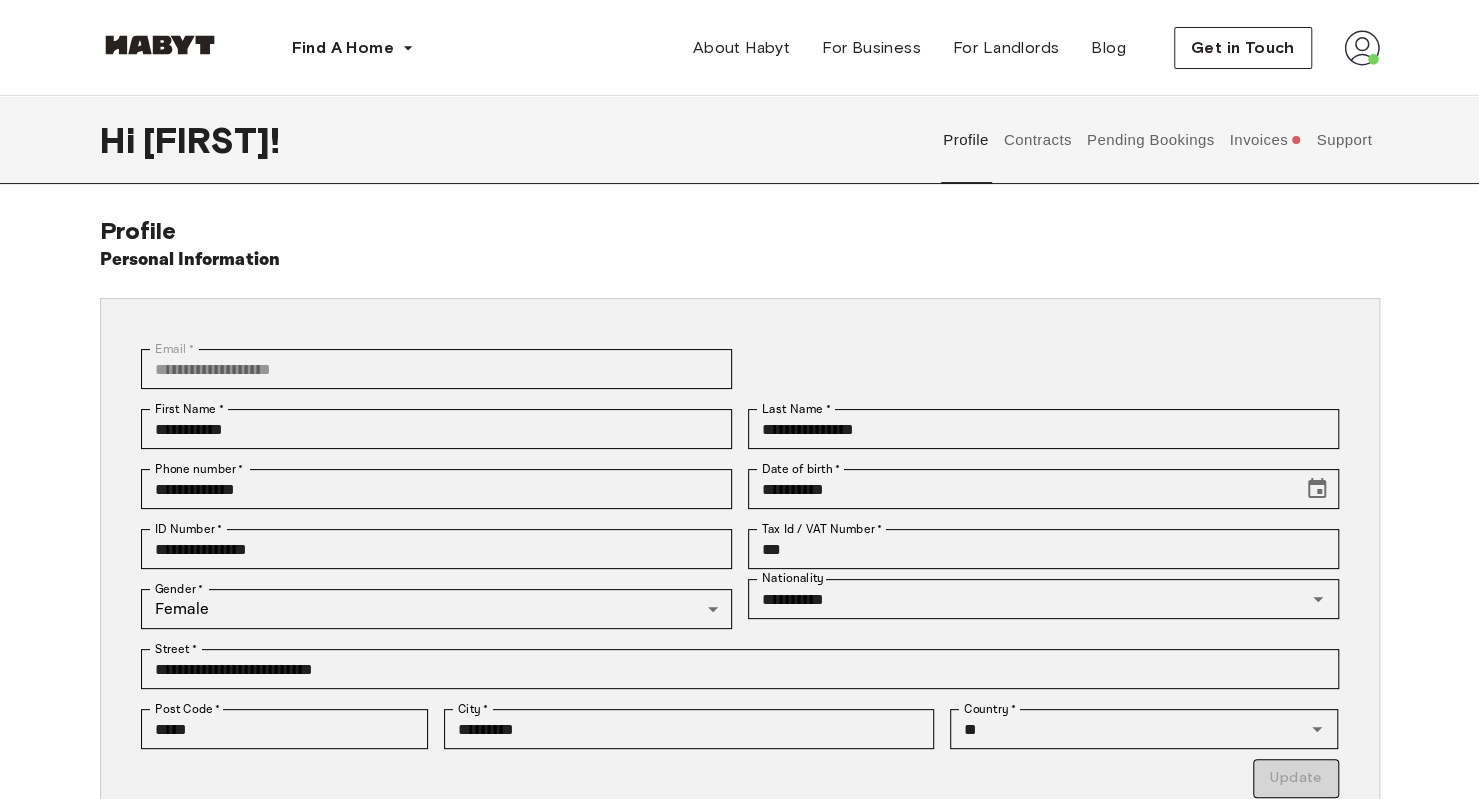 click on "Pending Bookings" at bounding box center (1150, 140) 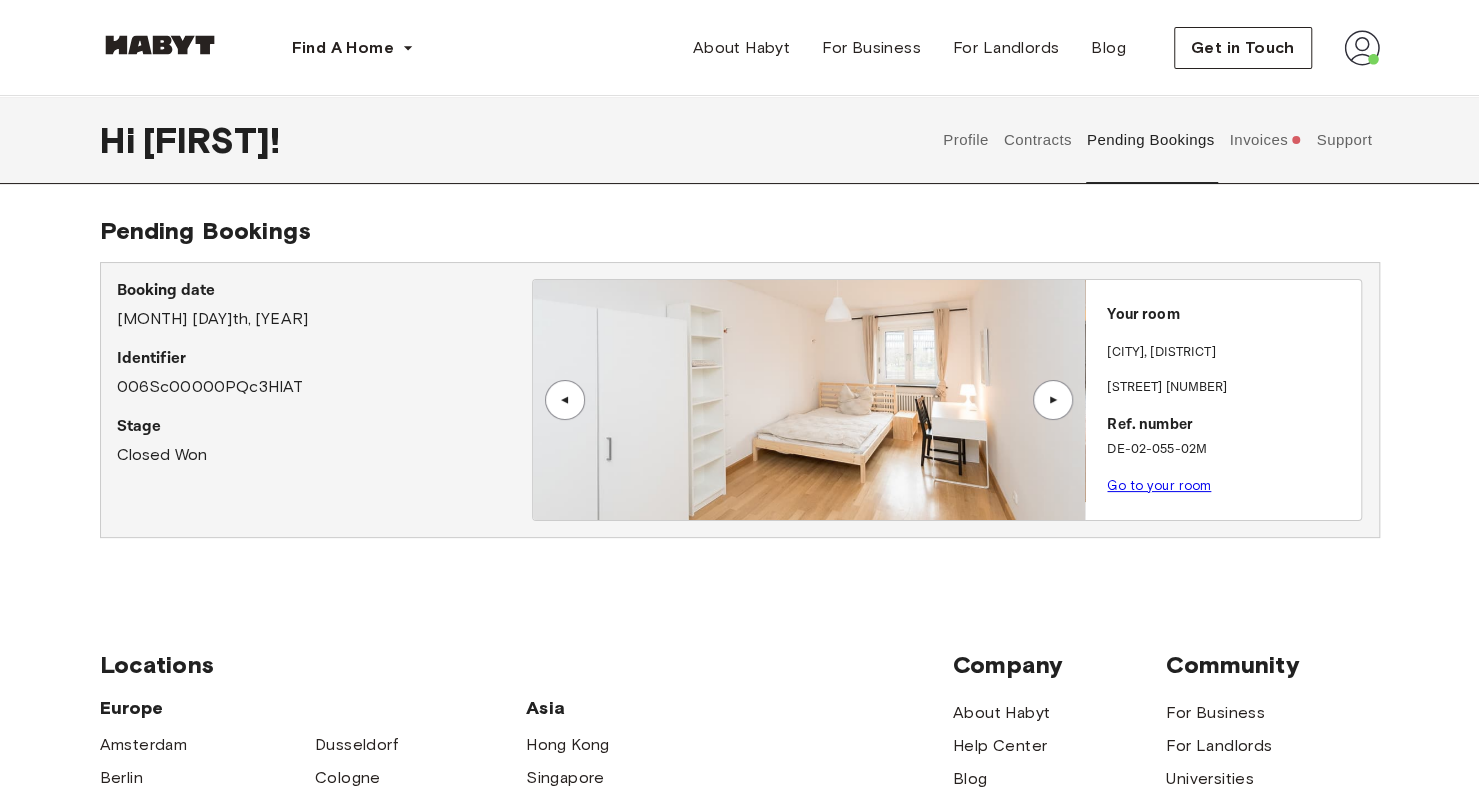 click on "Stage Closed Won" at bounding box center [324, 441] 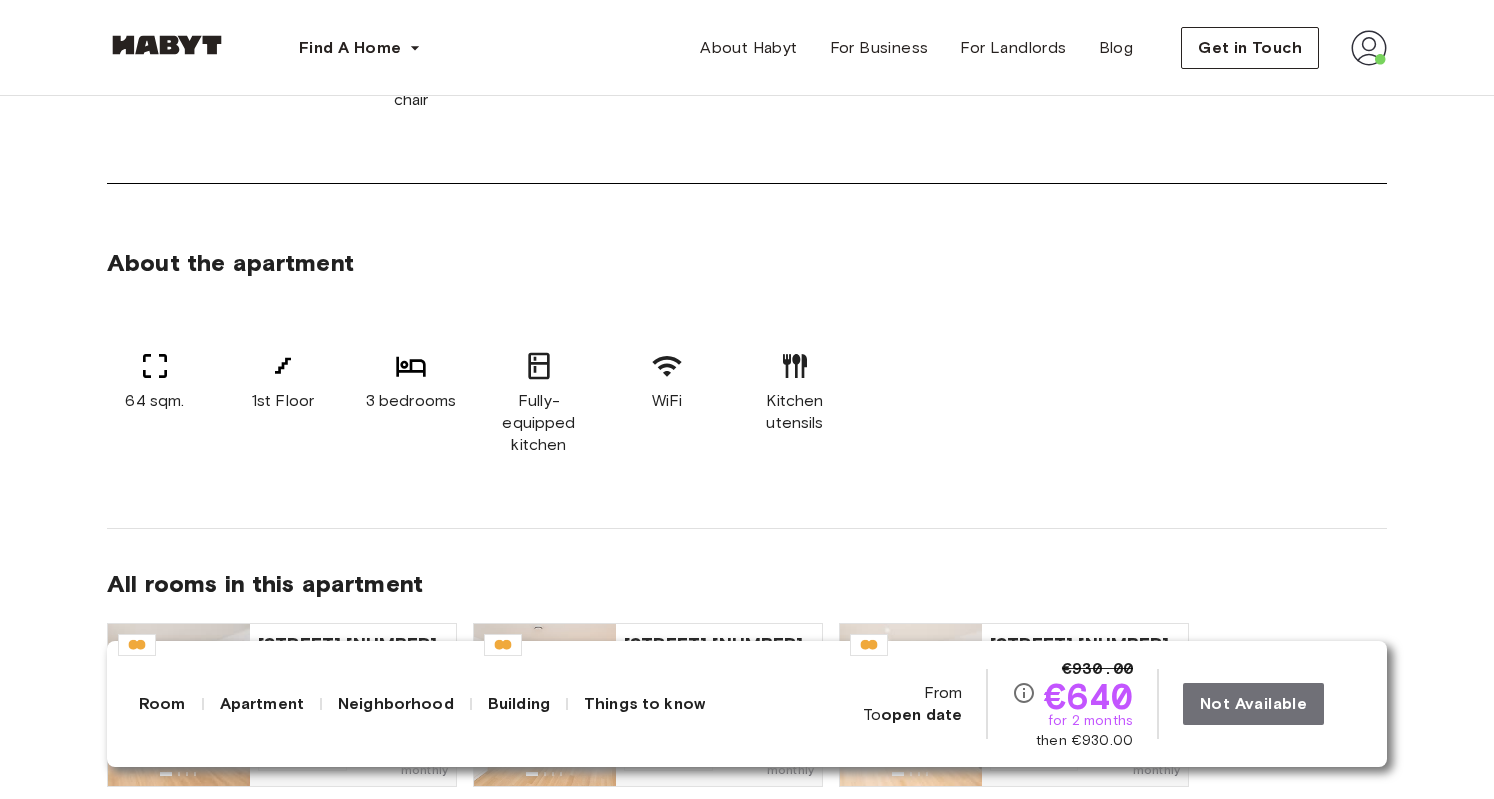 scroll, scrollTop: 1079, scrollLeft: 0, axis: vertical 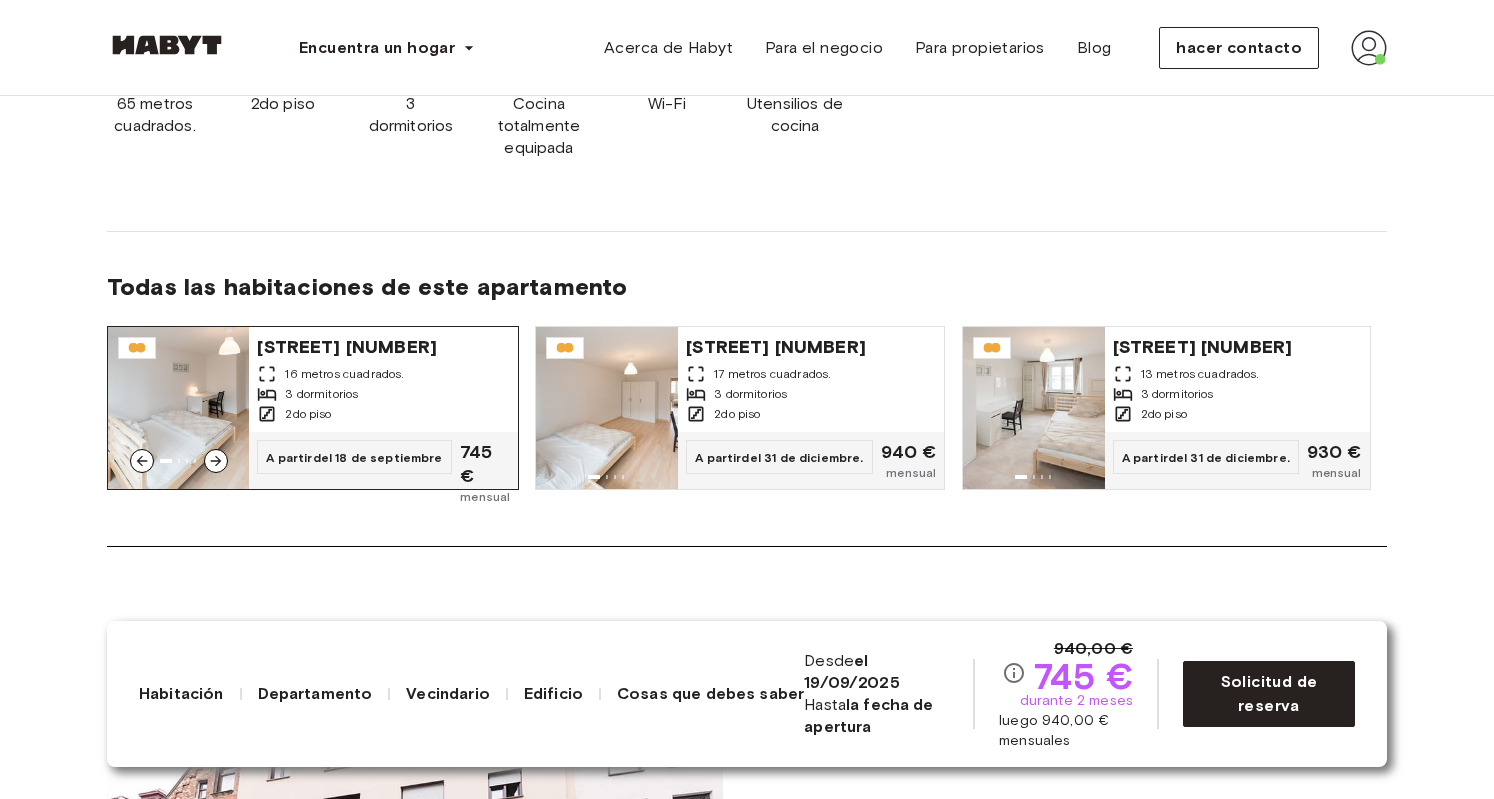 click 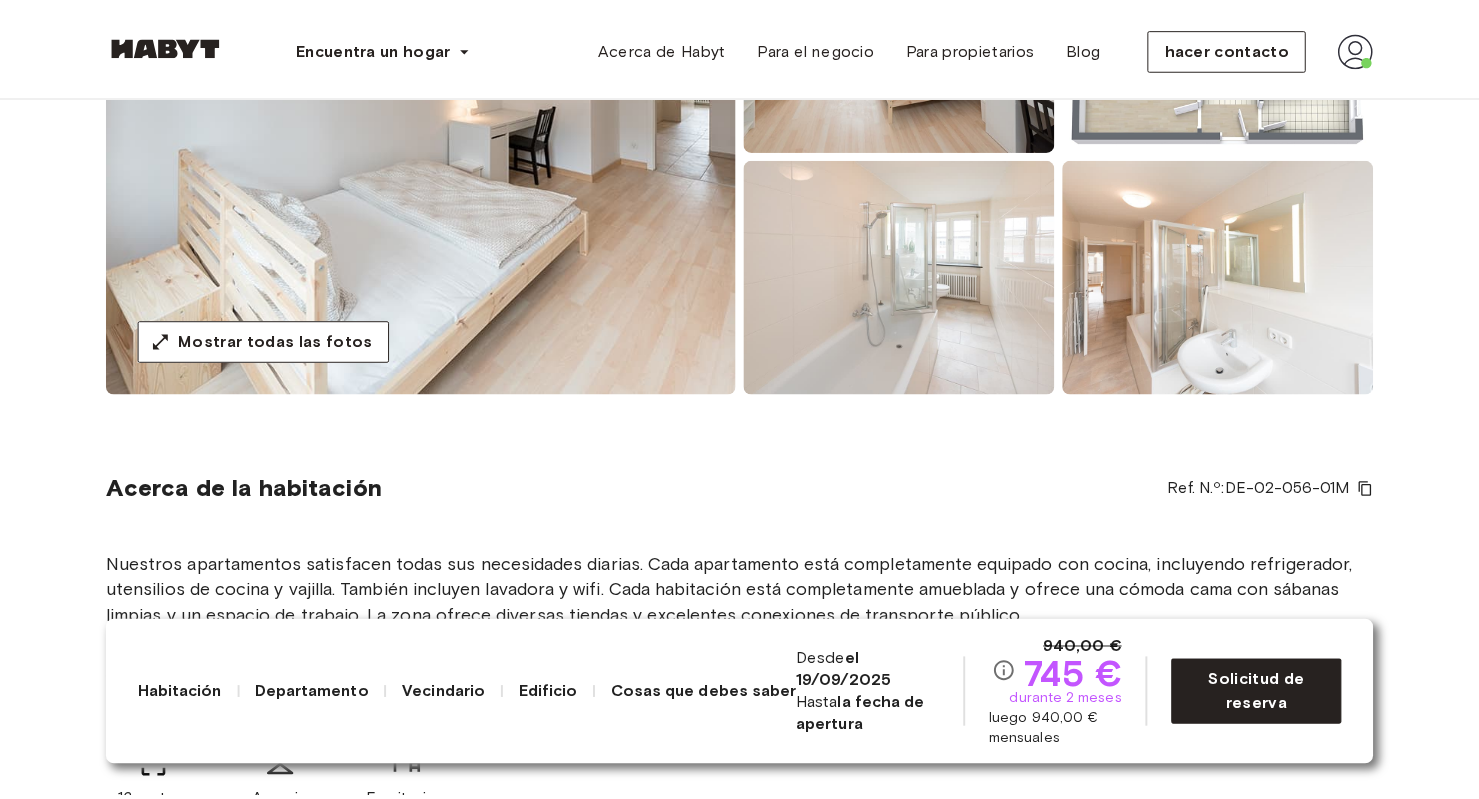 scroll, scrollTop: 0, scrollLeft: 0, axis: both 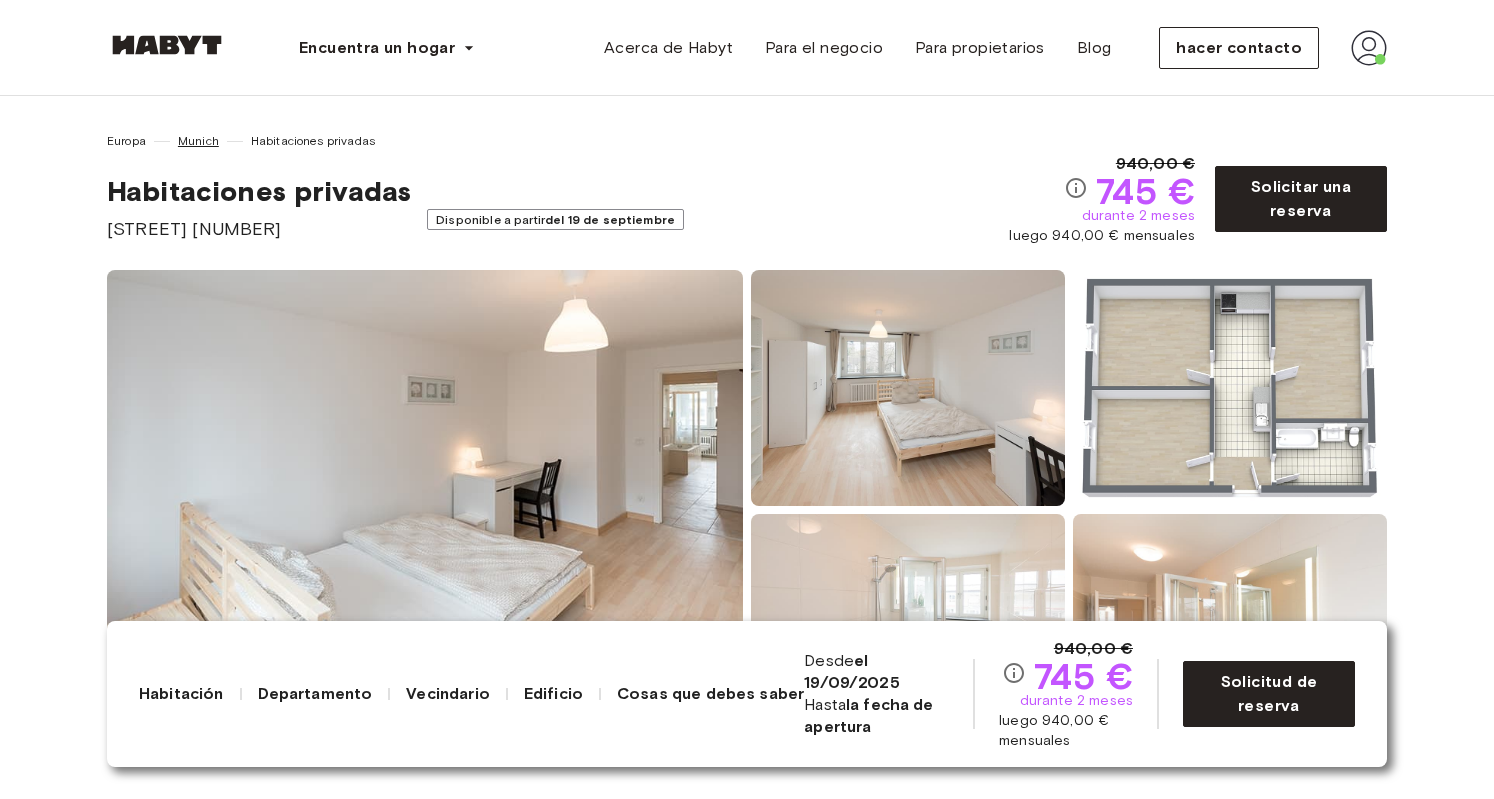 click on "Munich" at bounding box center [198, 140] 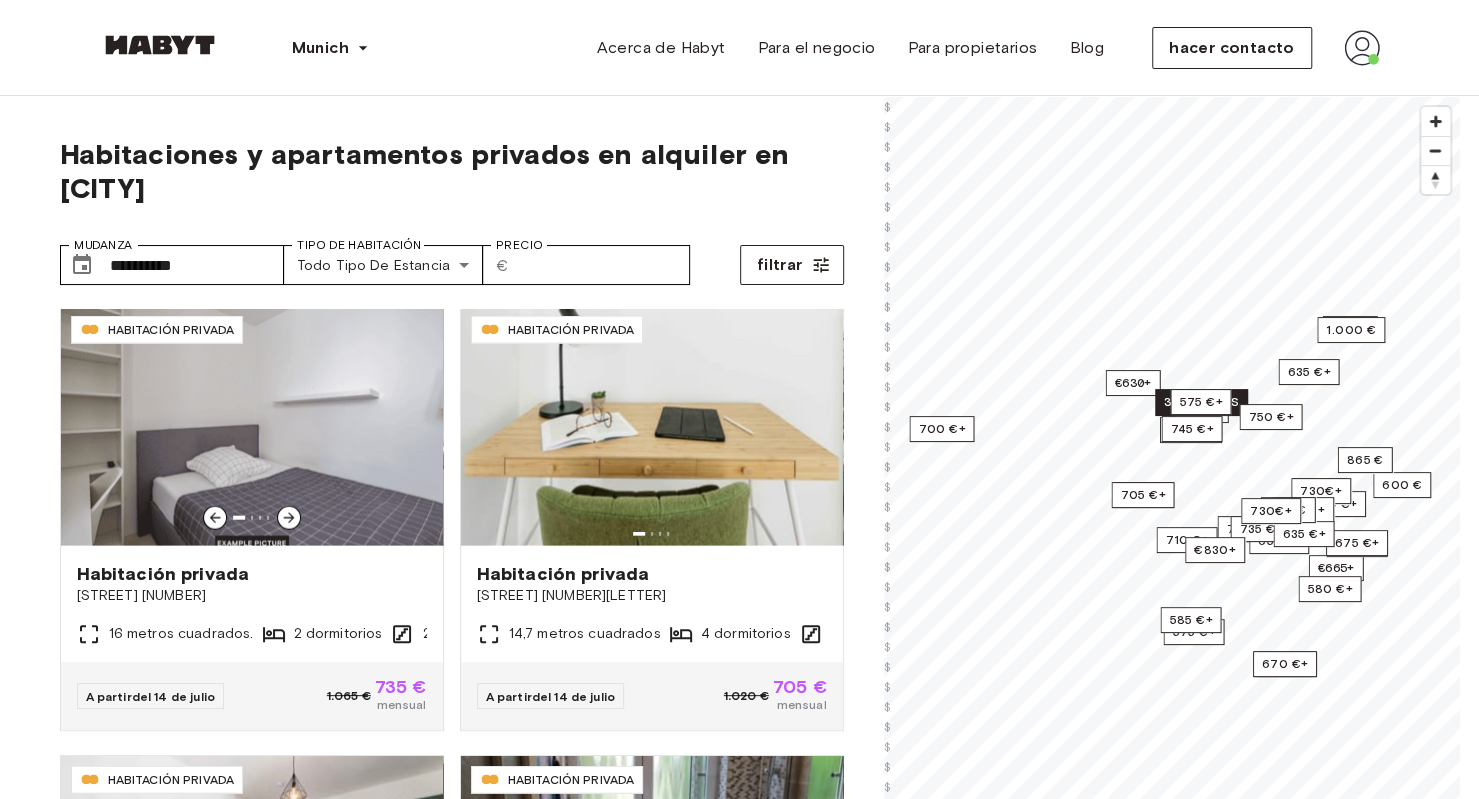 scroll, scrollTop: 2705, scrollLeft: 0, axis: vertical 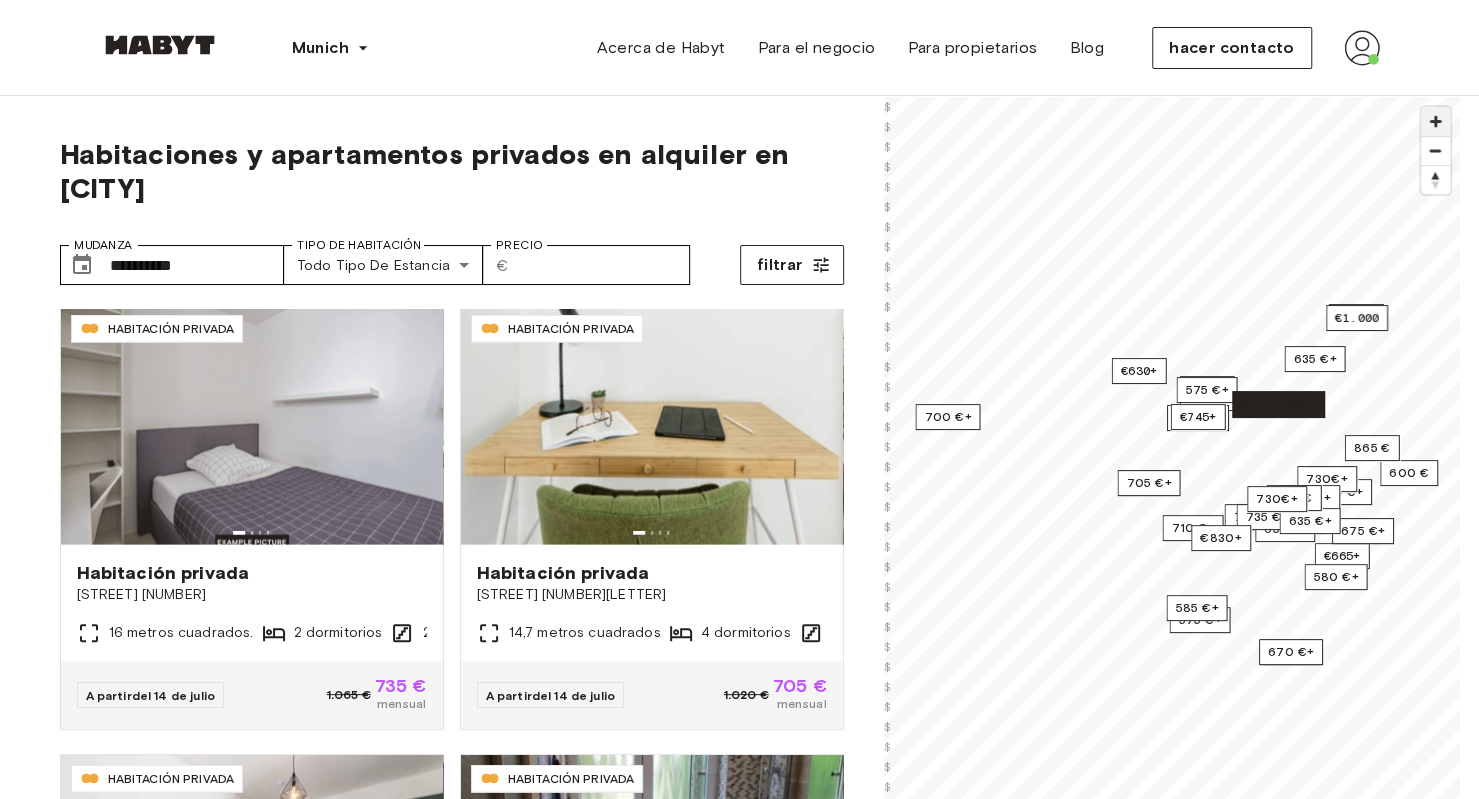 click at bounding box center (1435, 121) 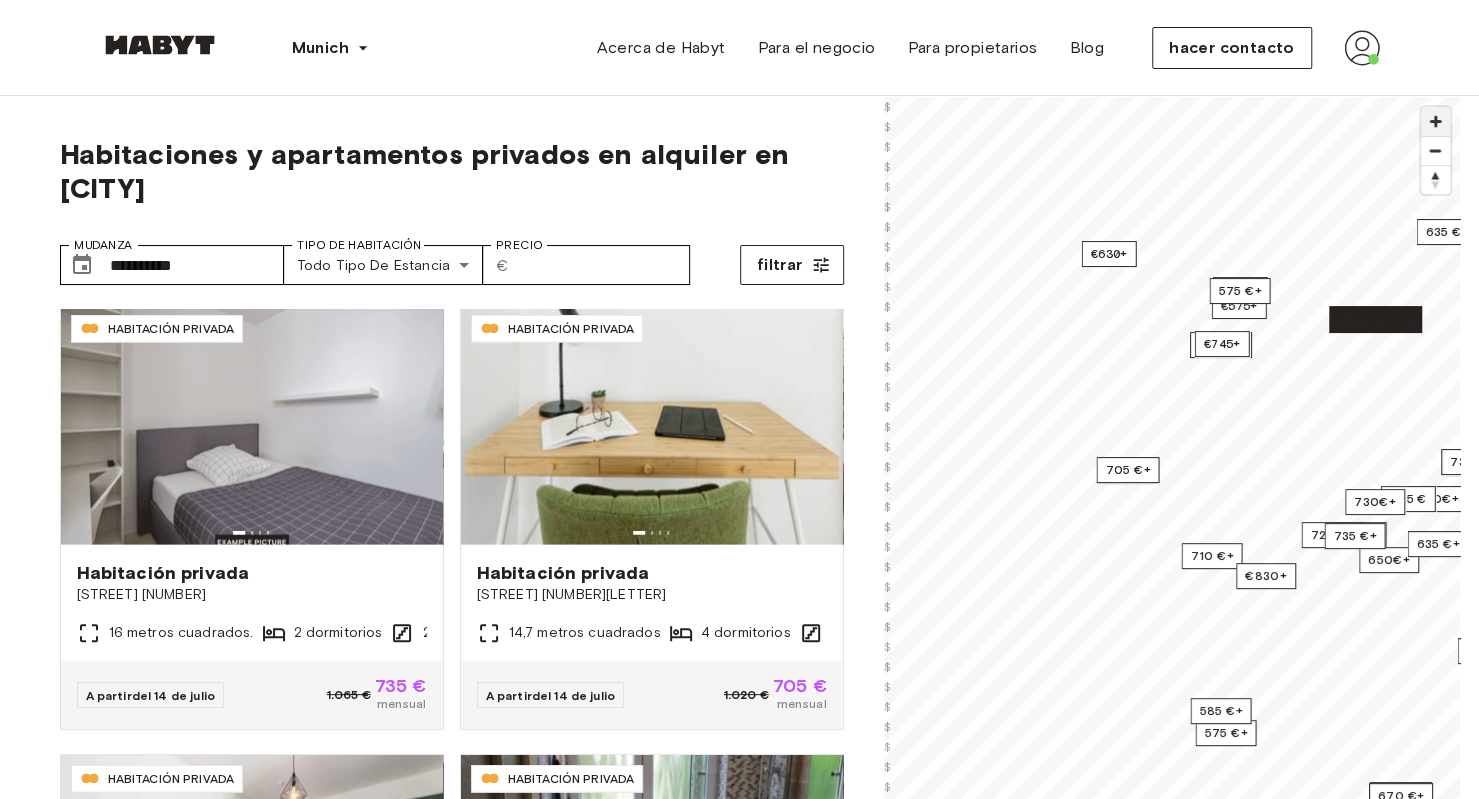 click at bounding box center [1435, 121] 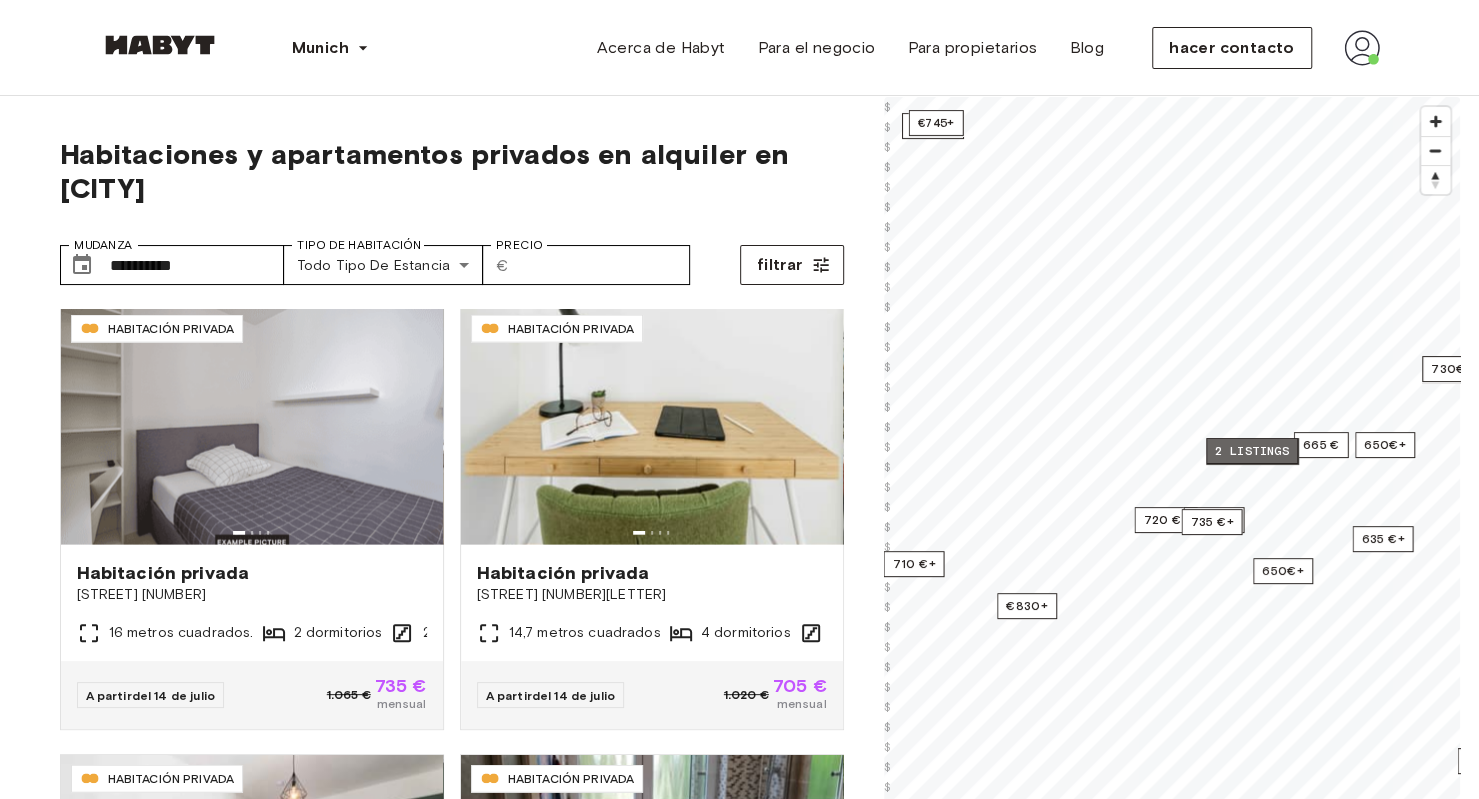 click on "2 listings" at bounding box center [1252, 451] 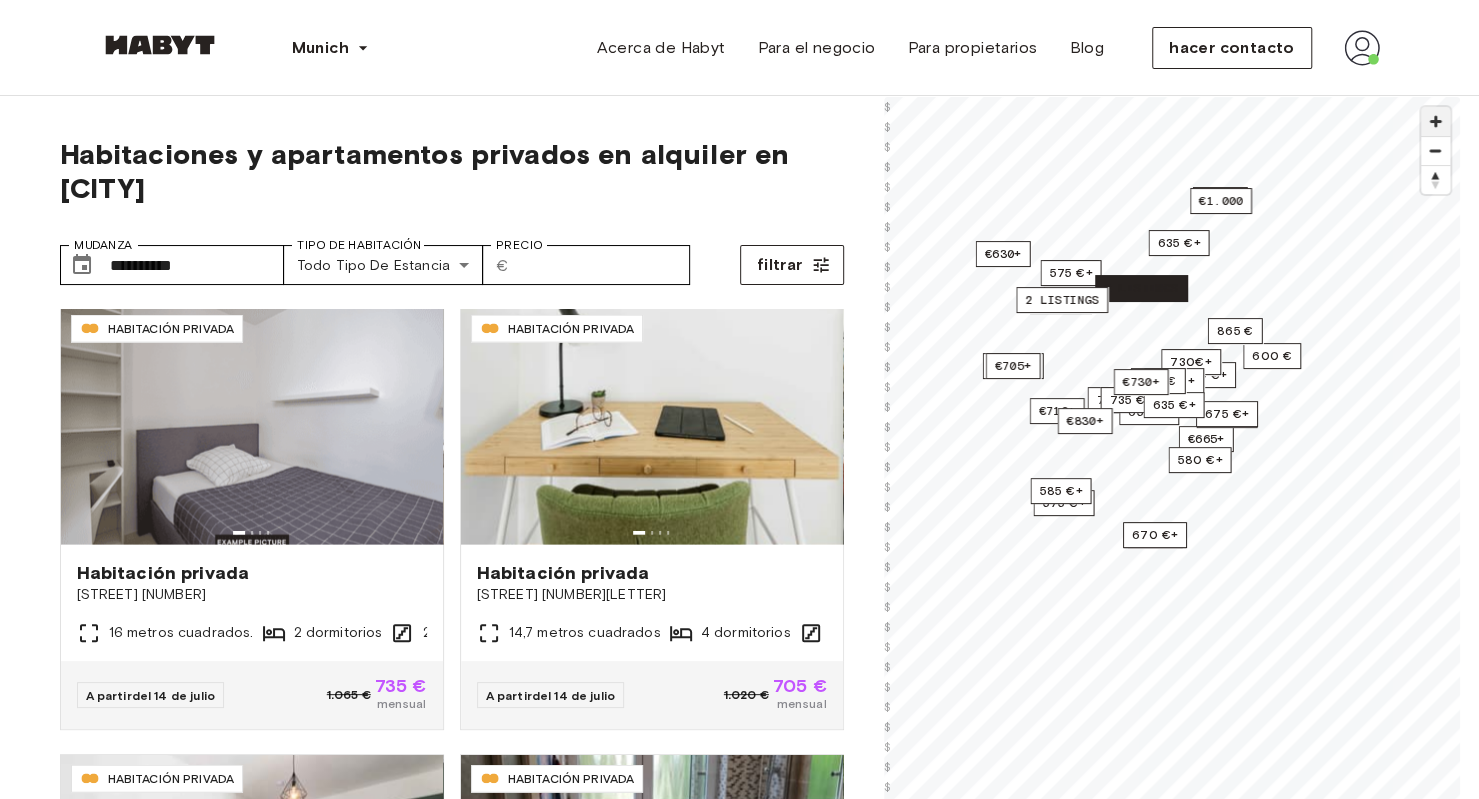 click at bounding box center [1435, 121] 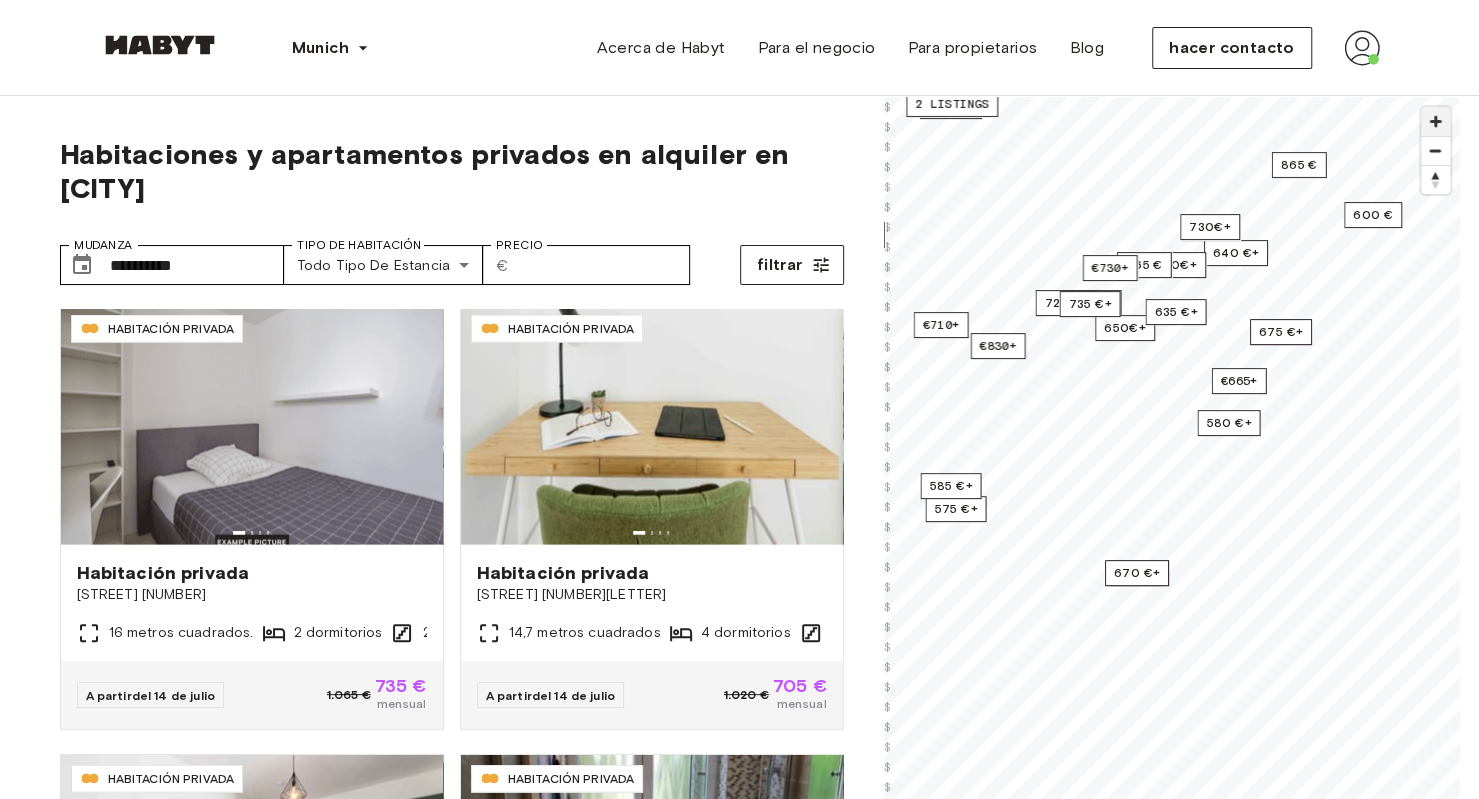 click at bounding box center [1435, 121] 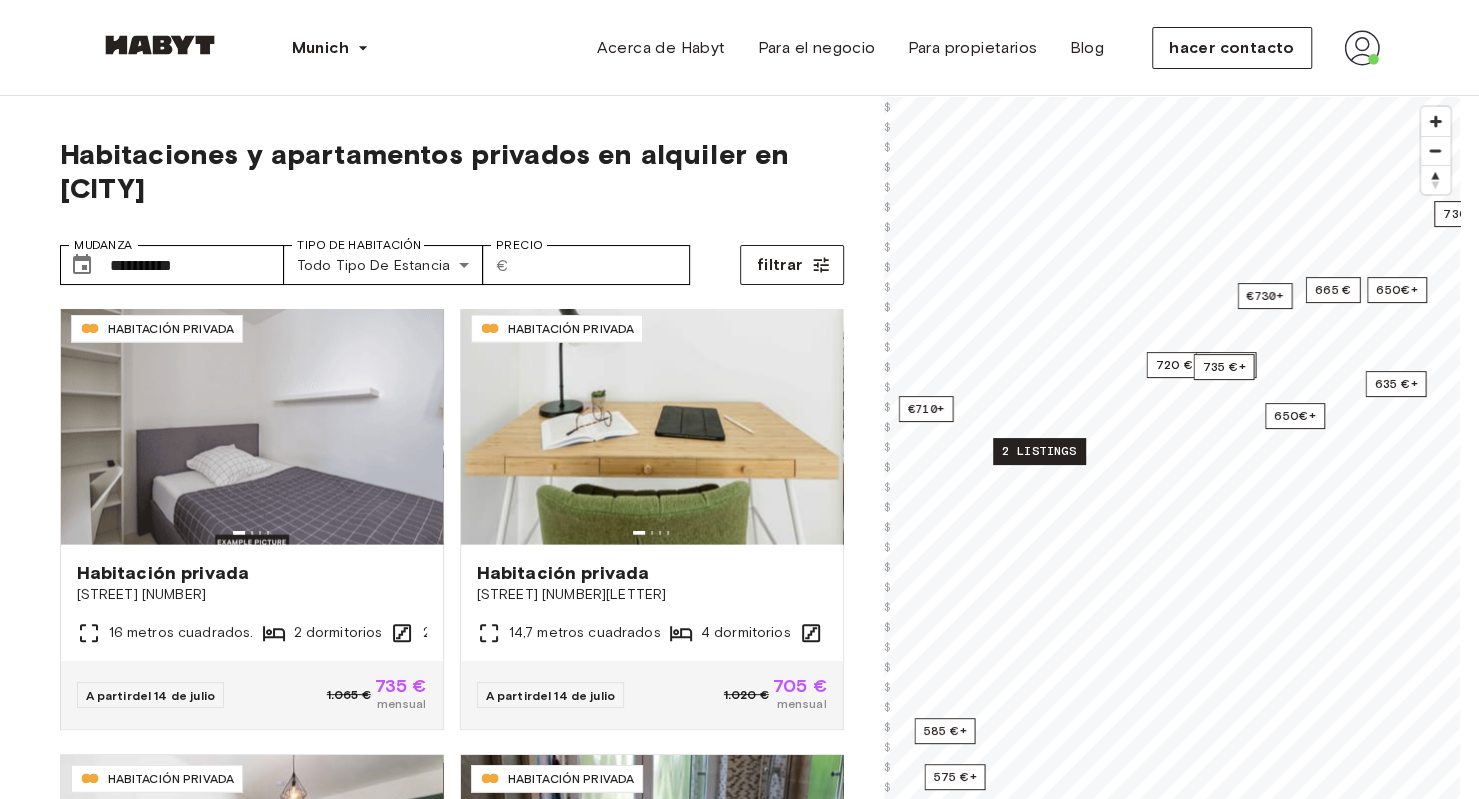 click on "2 listings" at bounding box center [1039, 451] 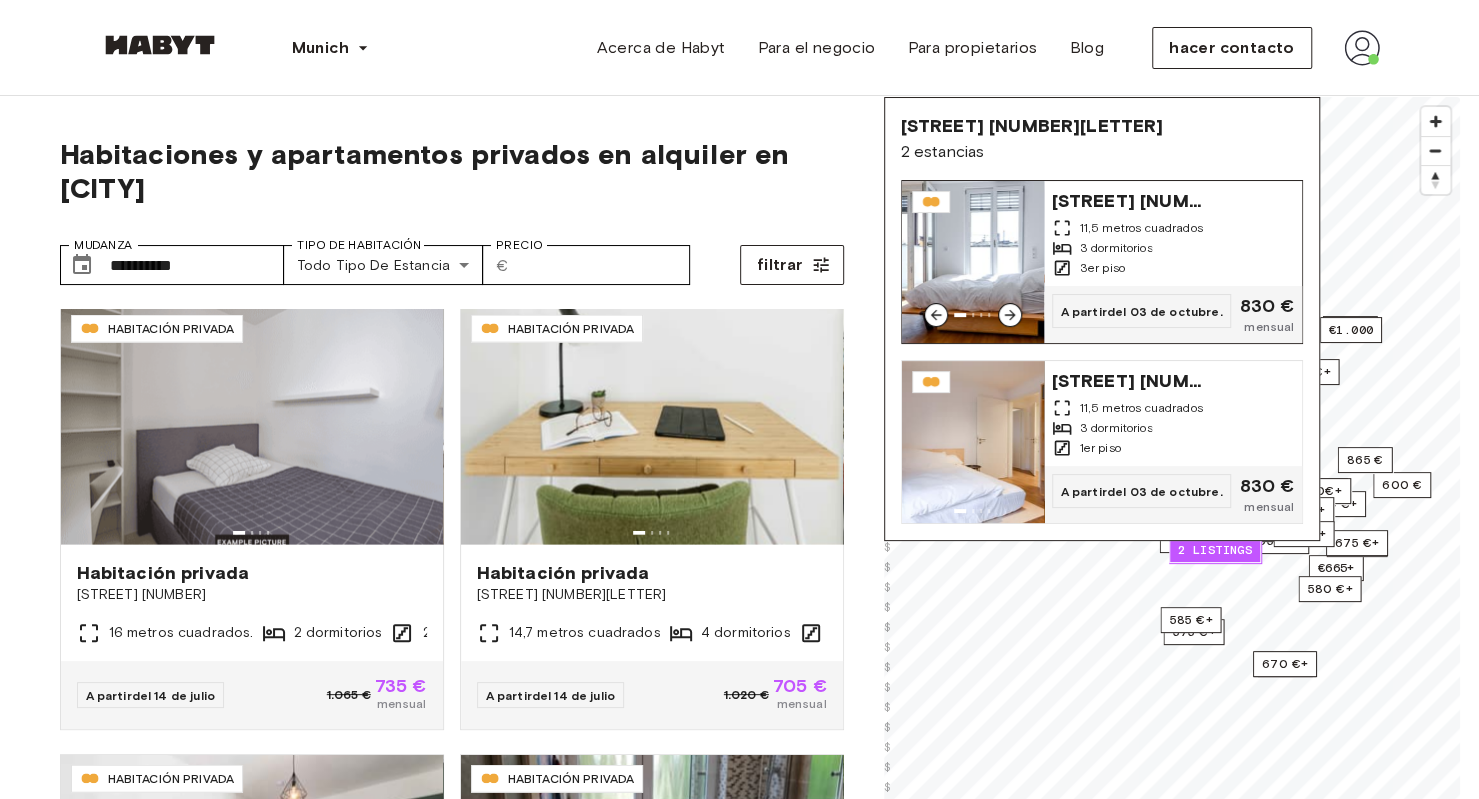 click 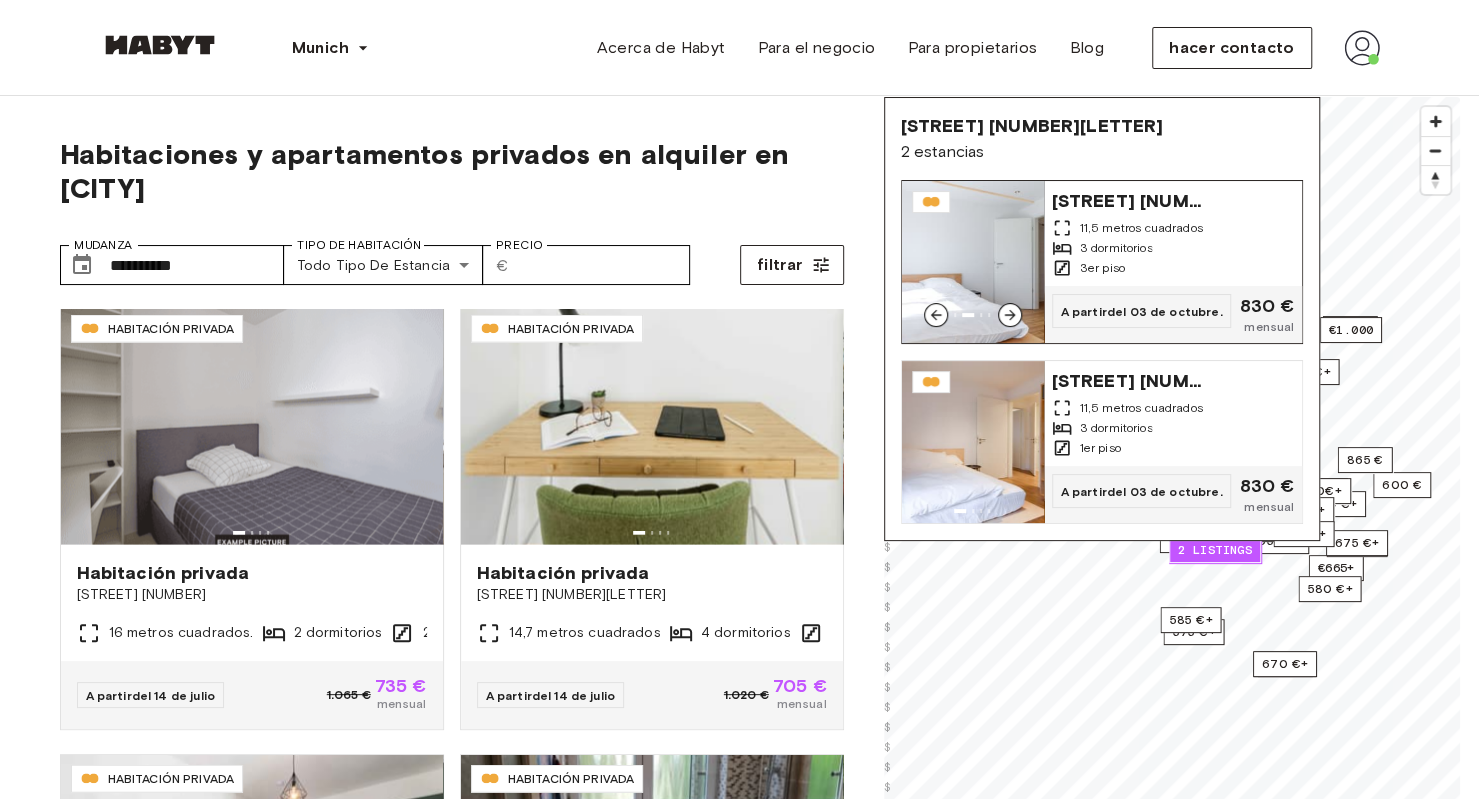 click 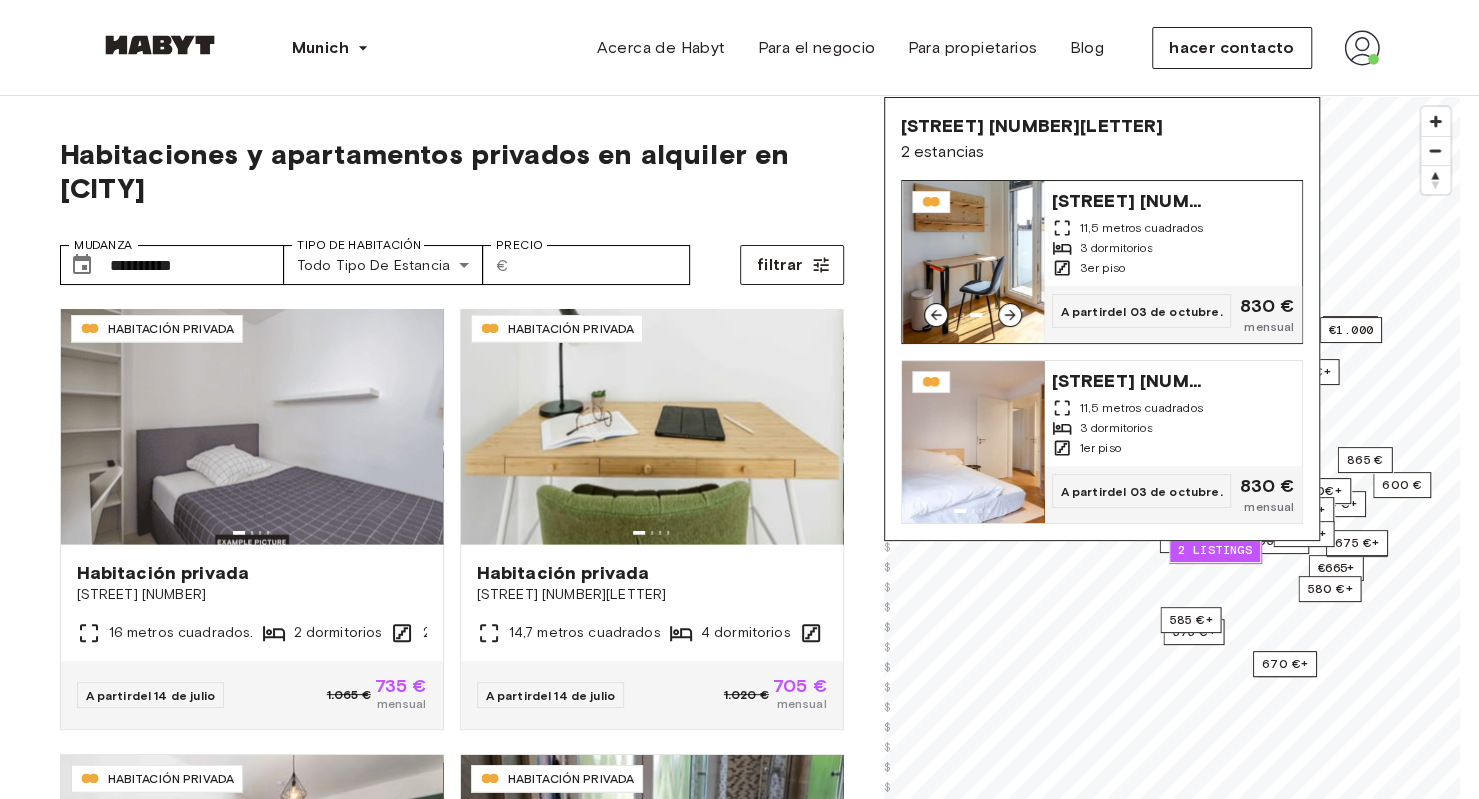click 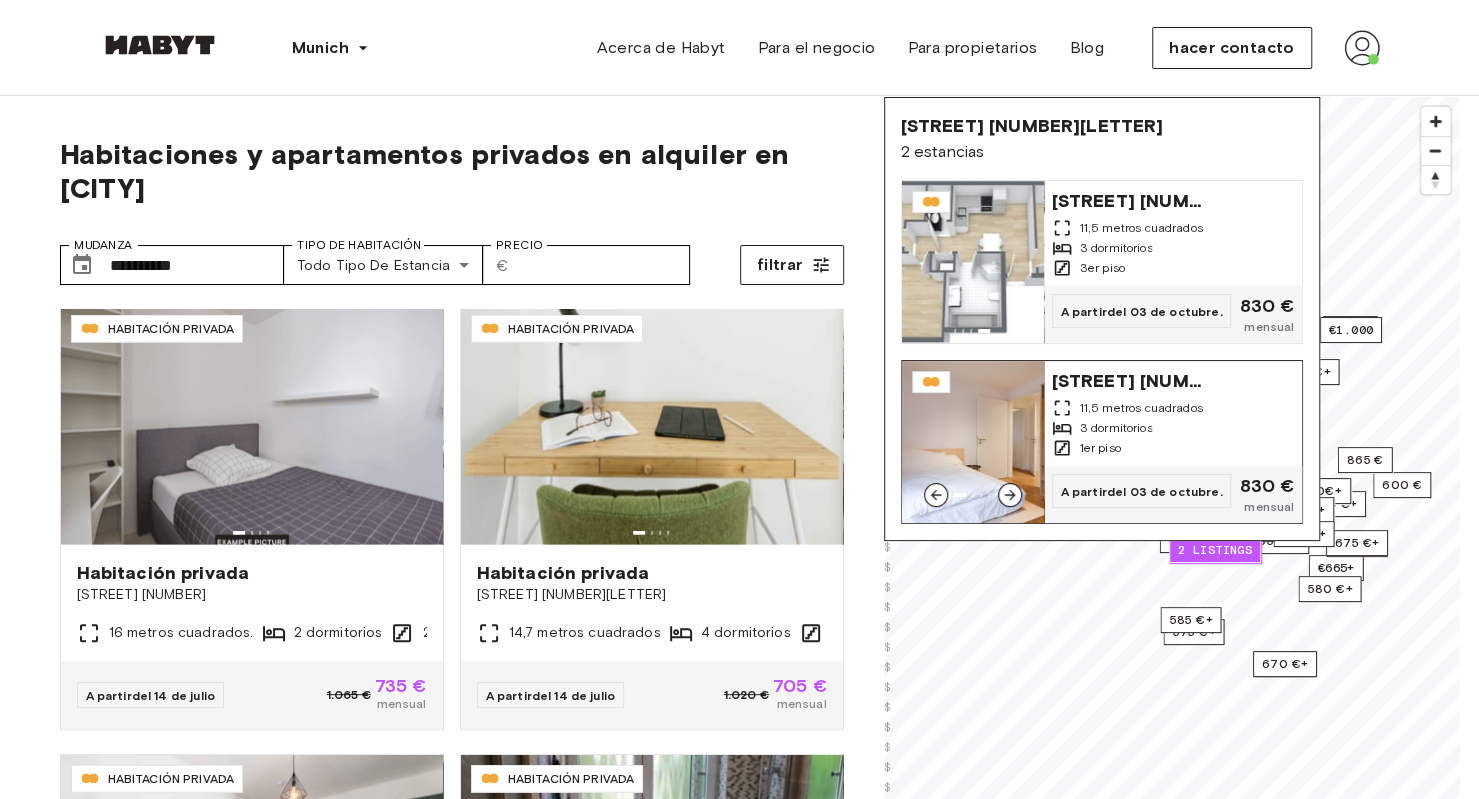 click 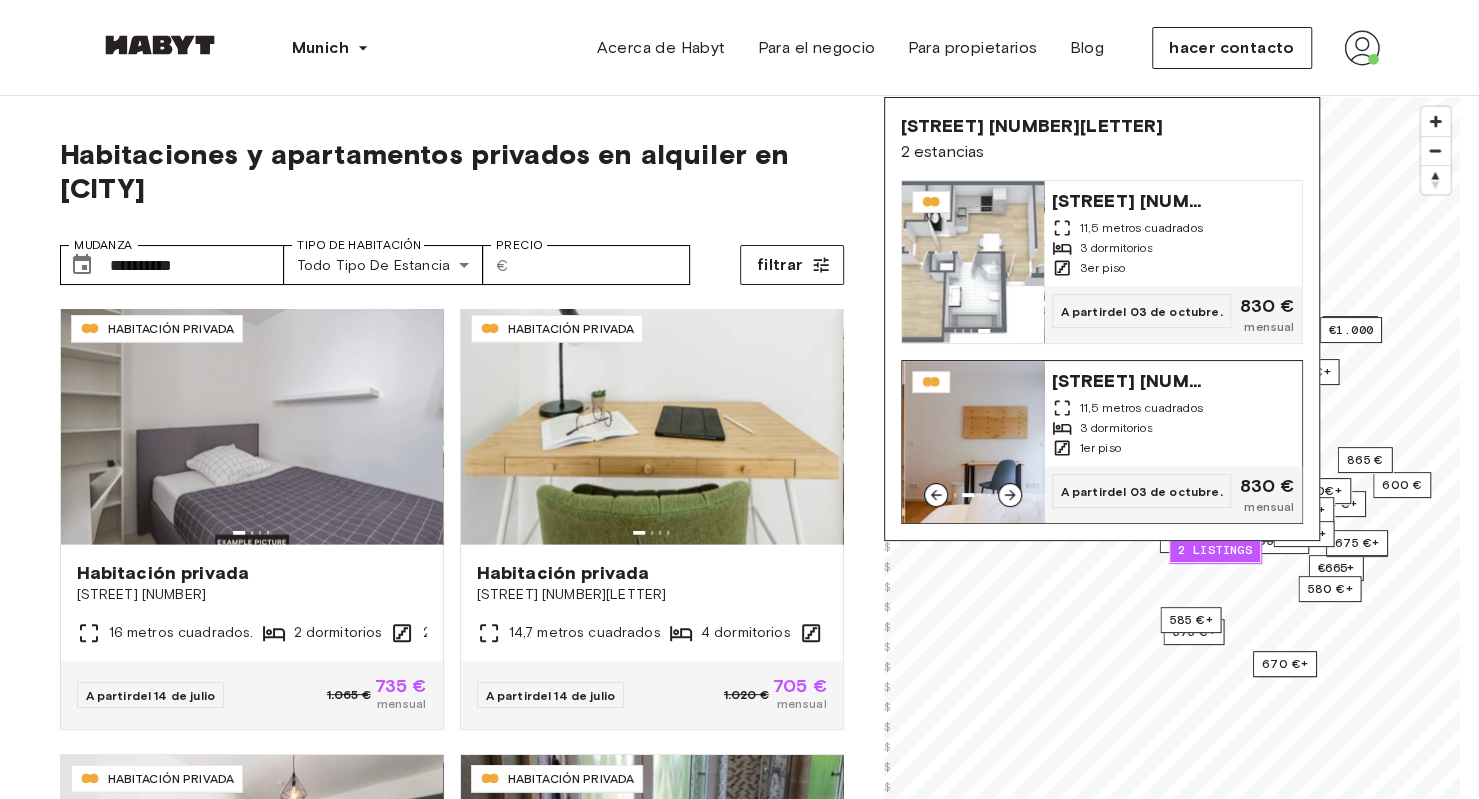 click 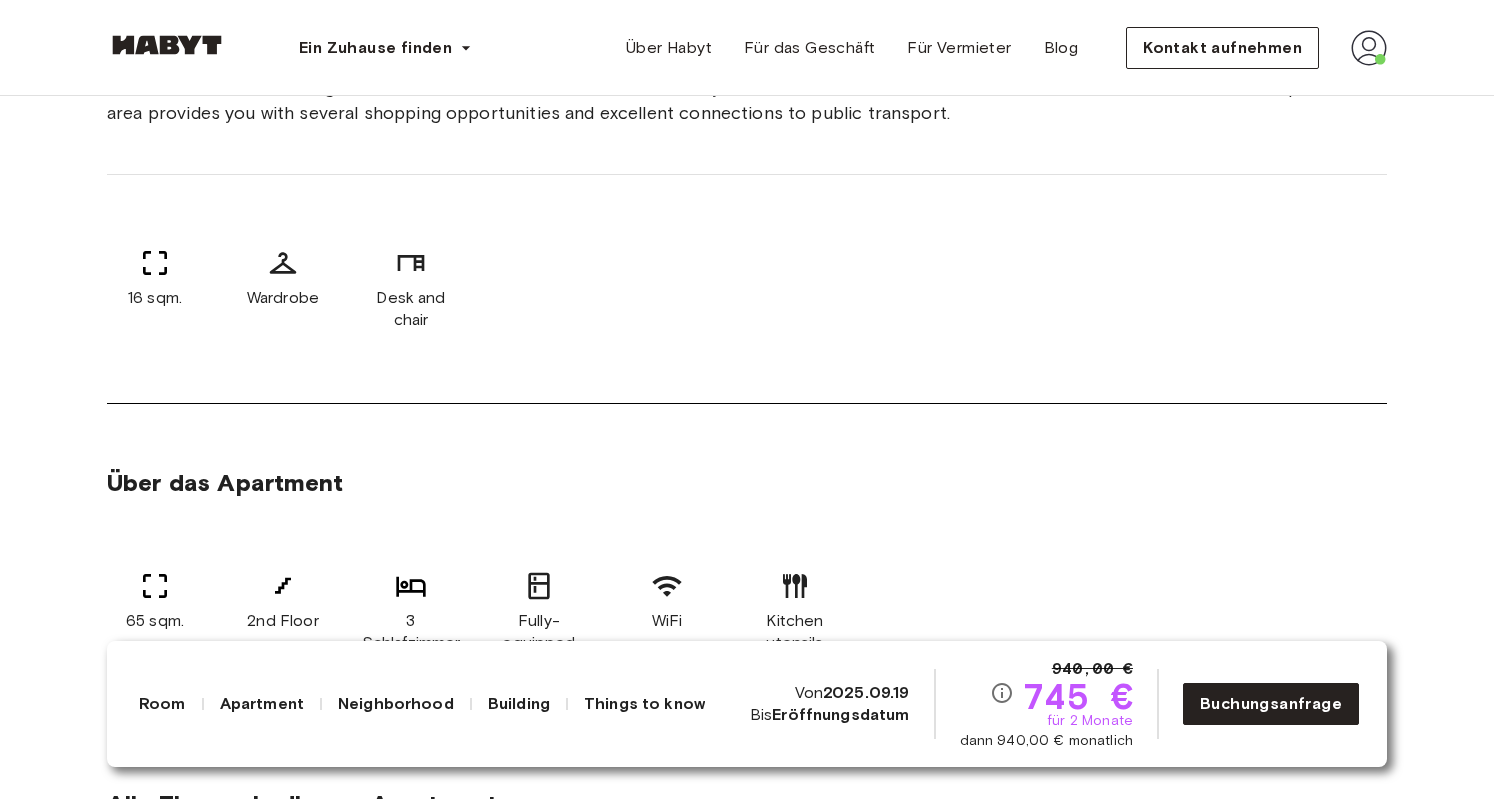 scroll, scrollTop: 886, scrollLeft: 0, axis: vertical 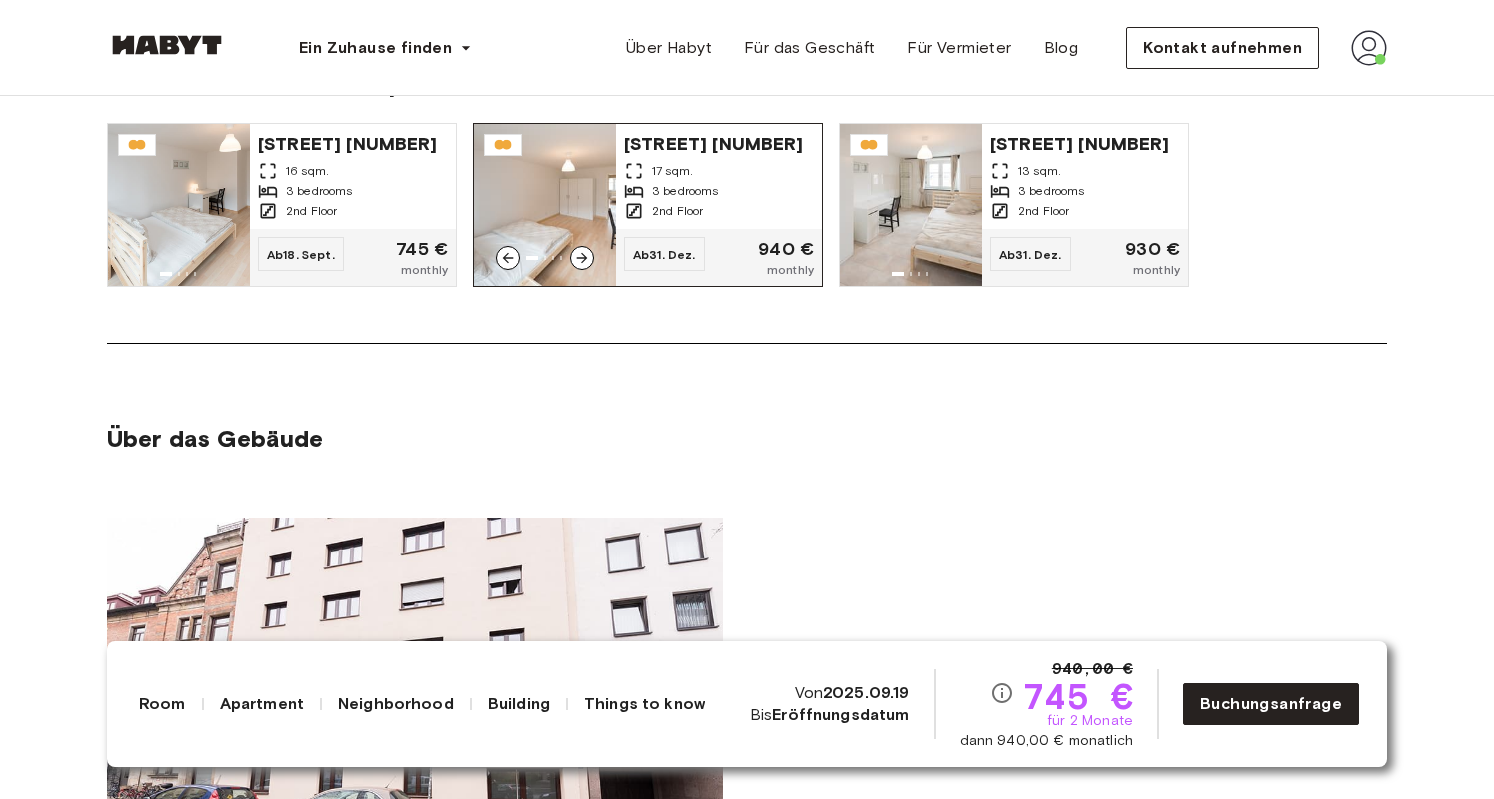 click on "3 bedrooms" at bounding box center [685, 191] 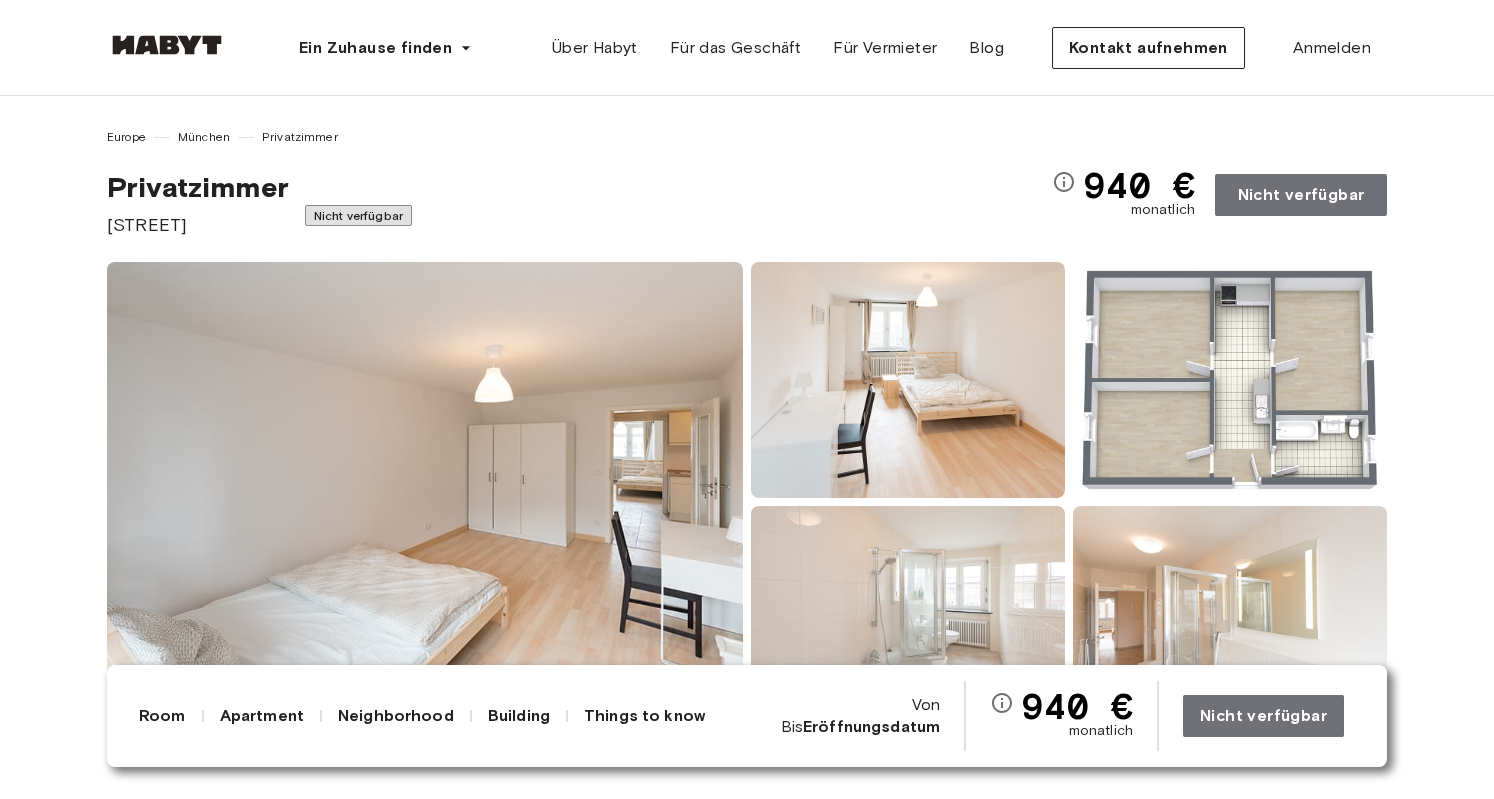 scroll, scrollTop: 0, scrollLeft: 0, axis: both 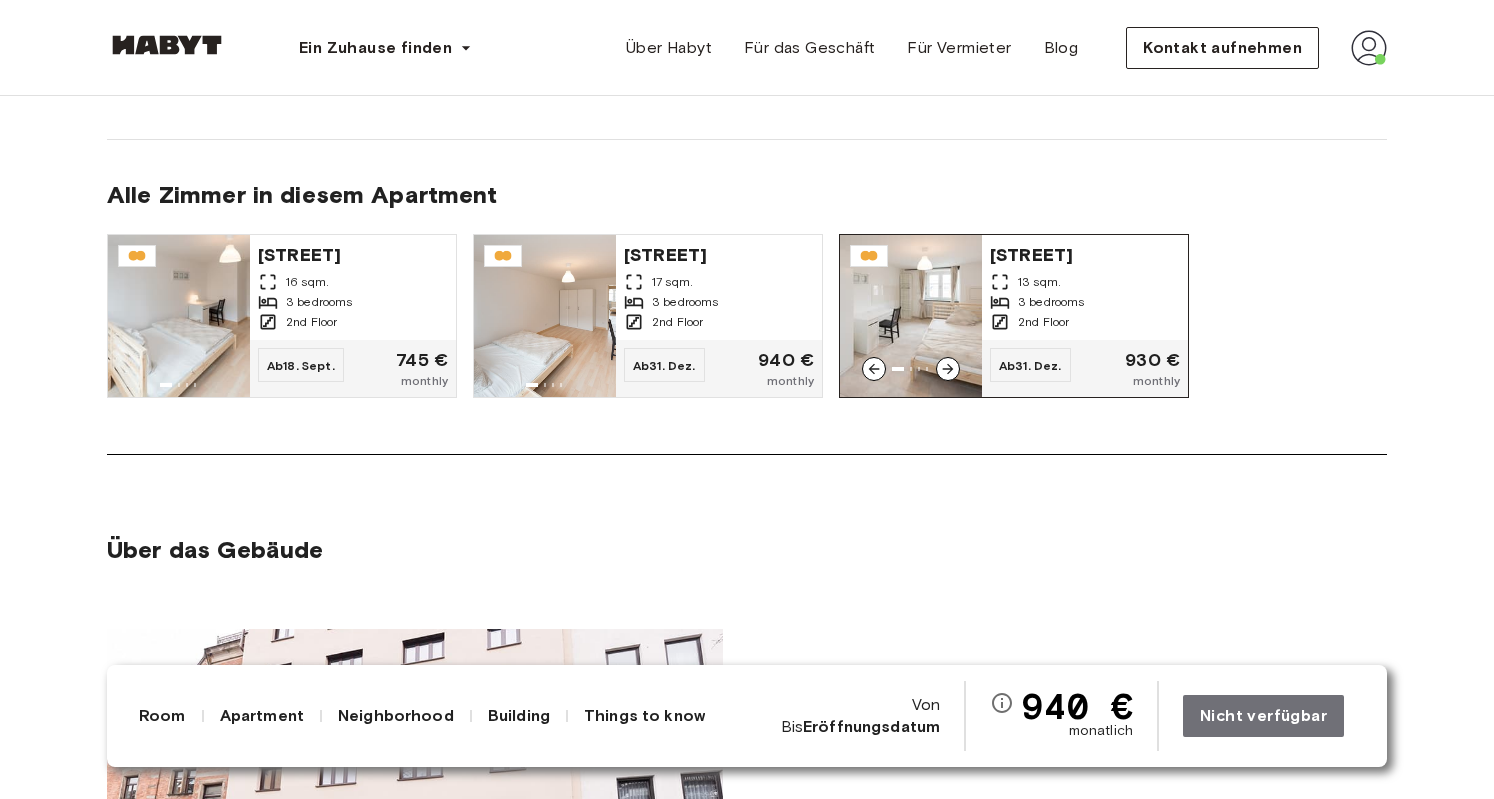 click on "2nd Floor" at bounding box center [1085, 322] 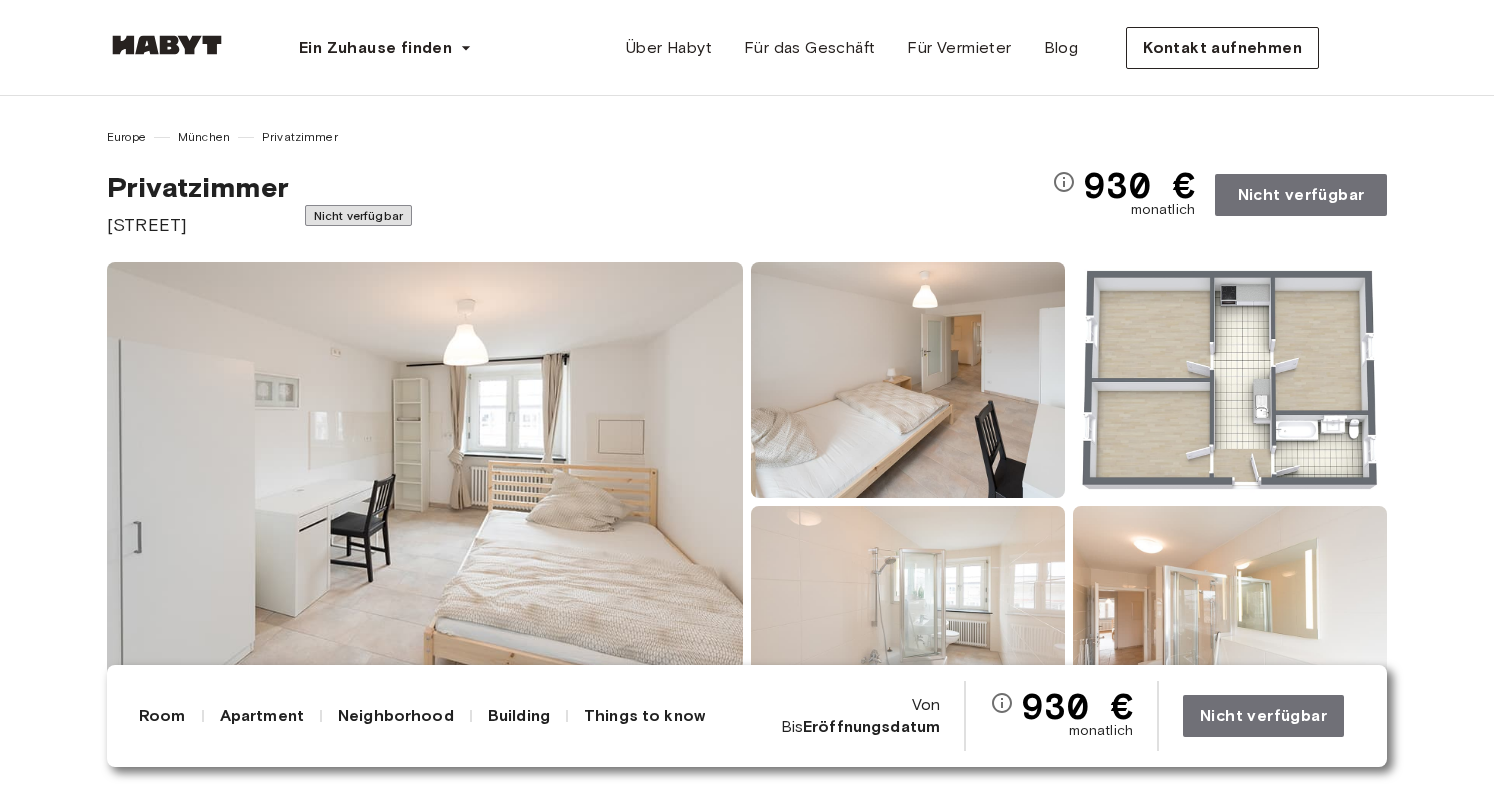 scroll, scrollTop: 0, scrollLeft: 0, axis: both 